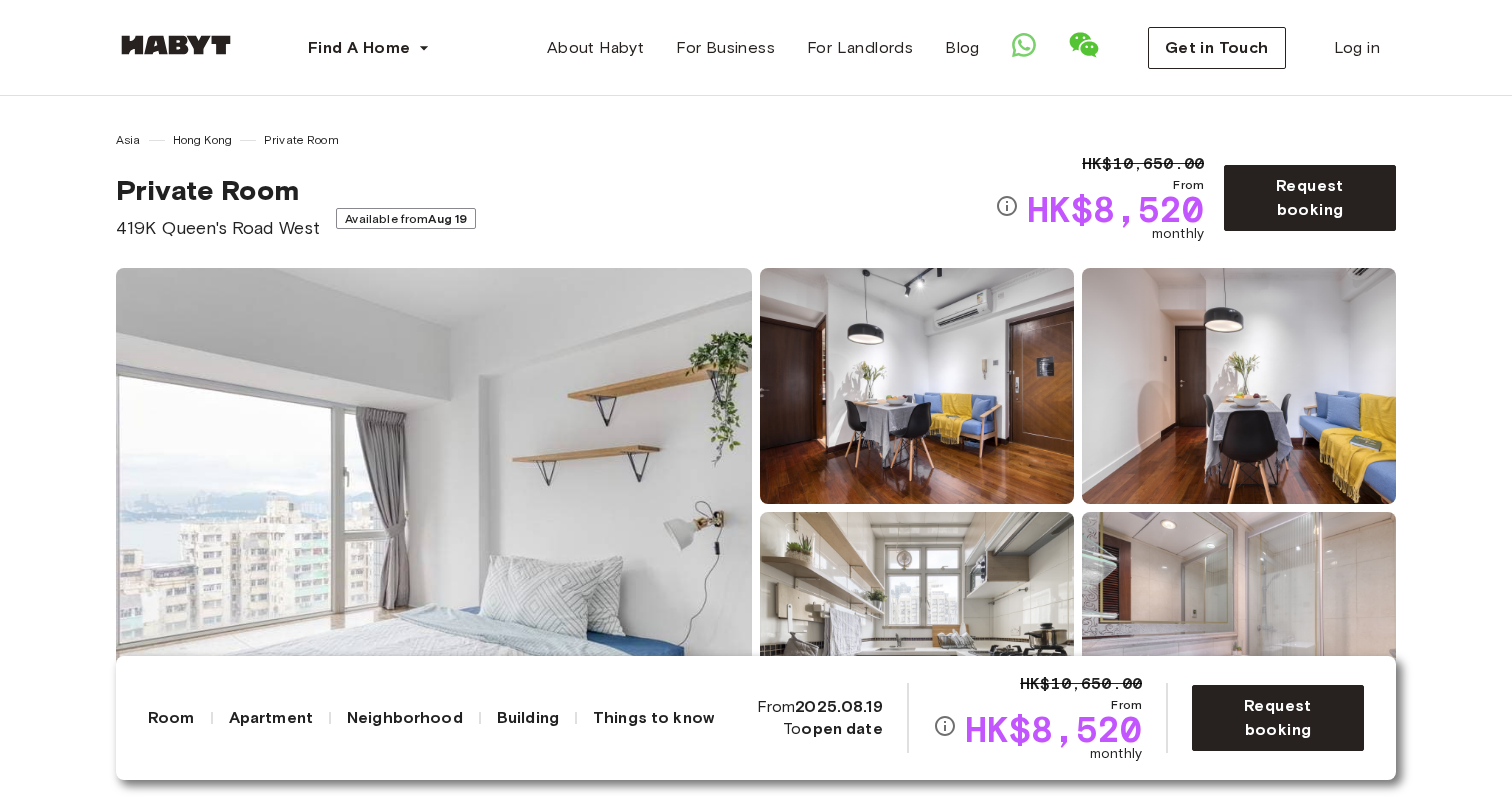 scroll, scrollTop: 199, scrollLeft: 0, axis: vertical 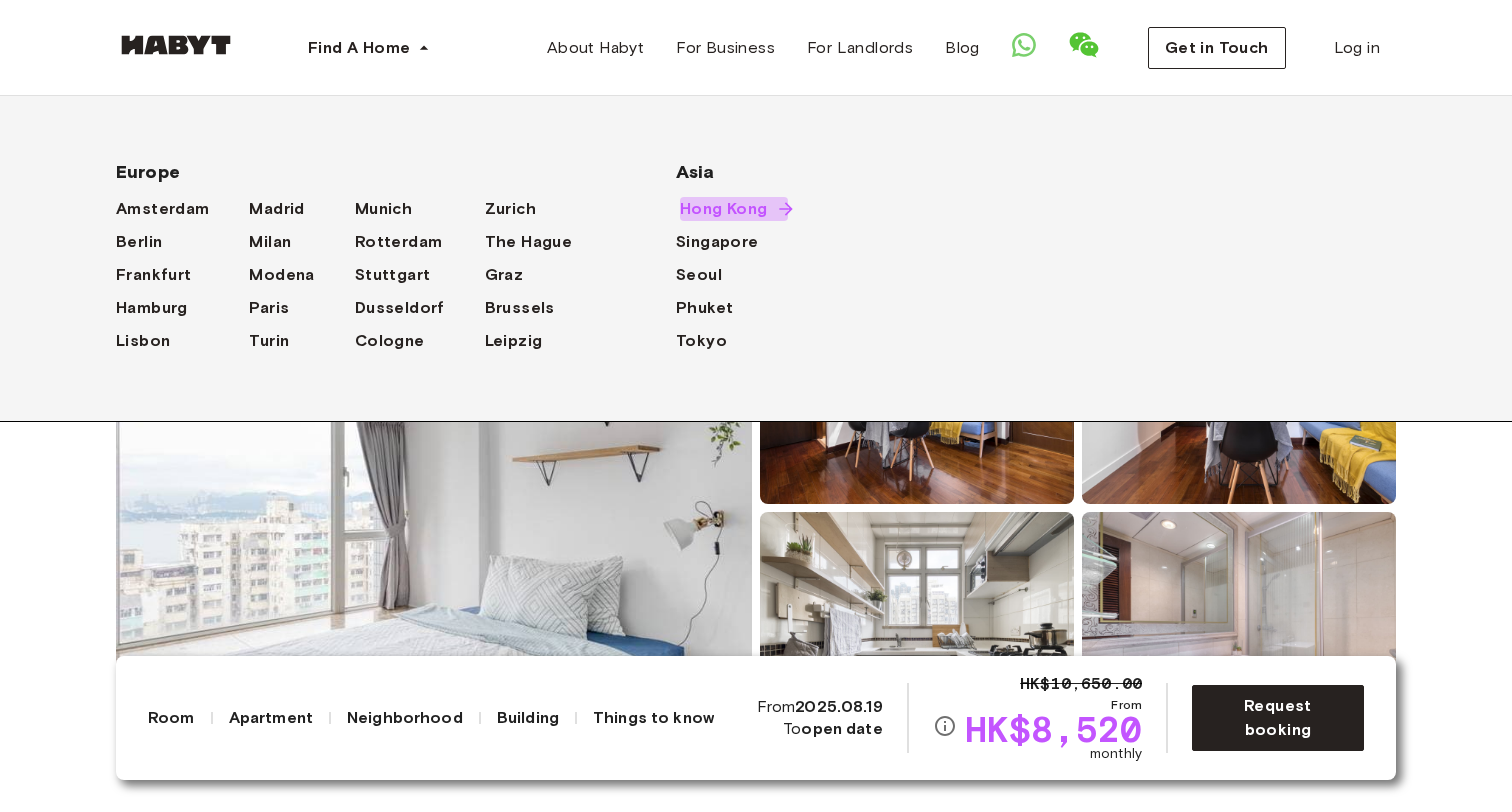 click on "Hong Kong" at bounding box center [724, 209] 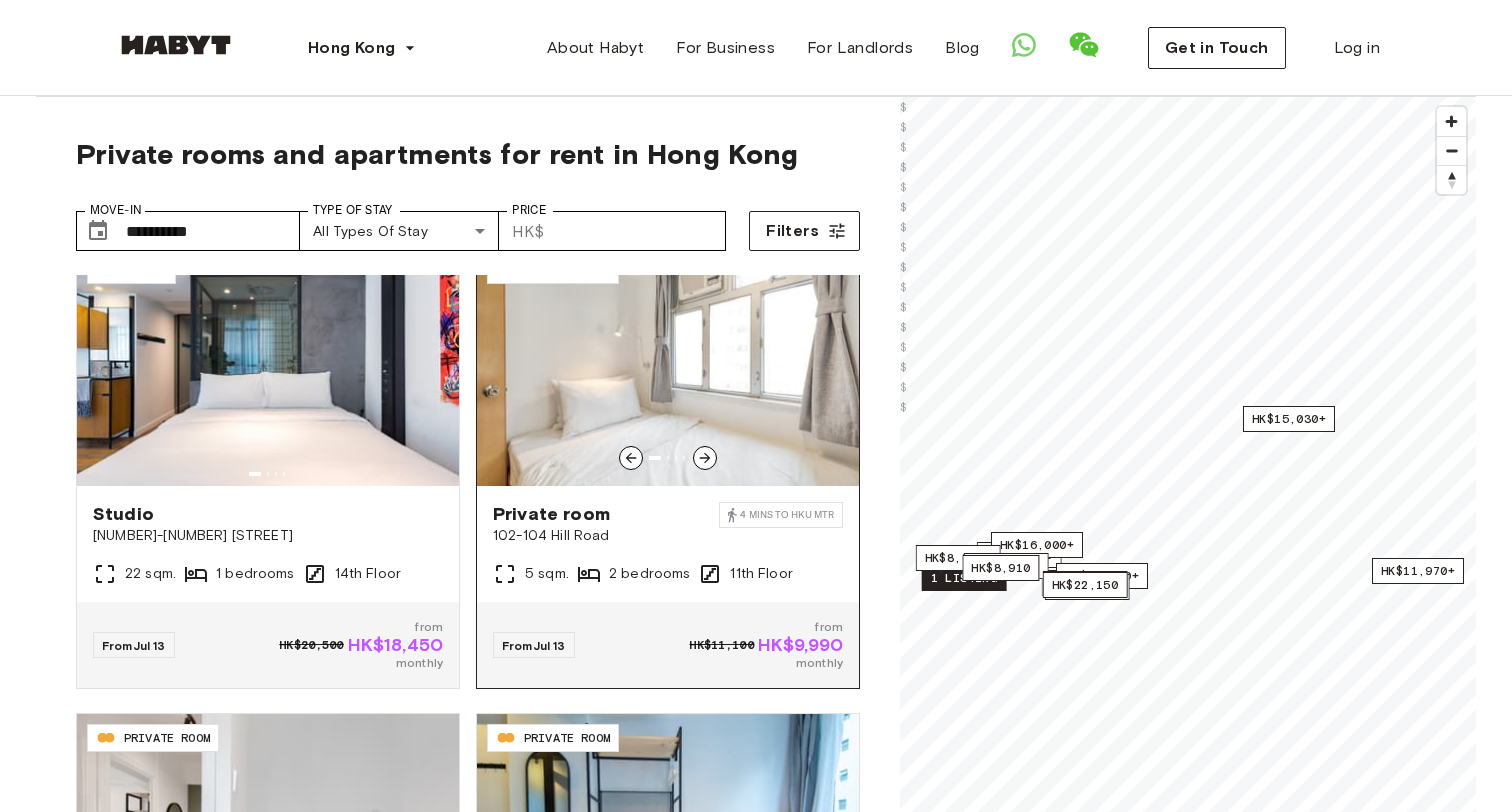 scroll, scrollTop: 53, scrollLeft: 0, axis: vertical 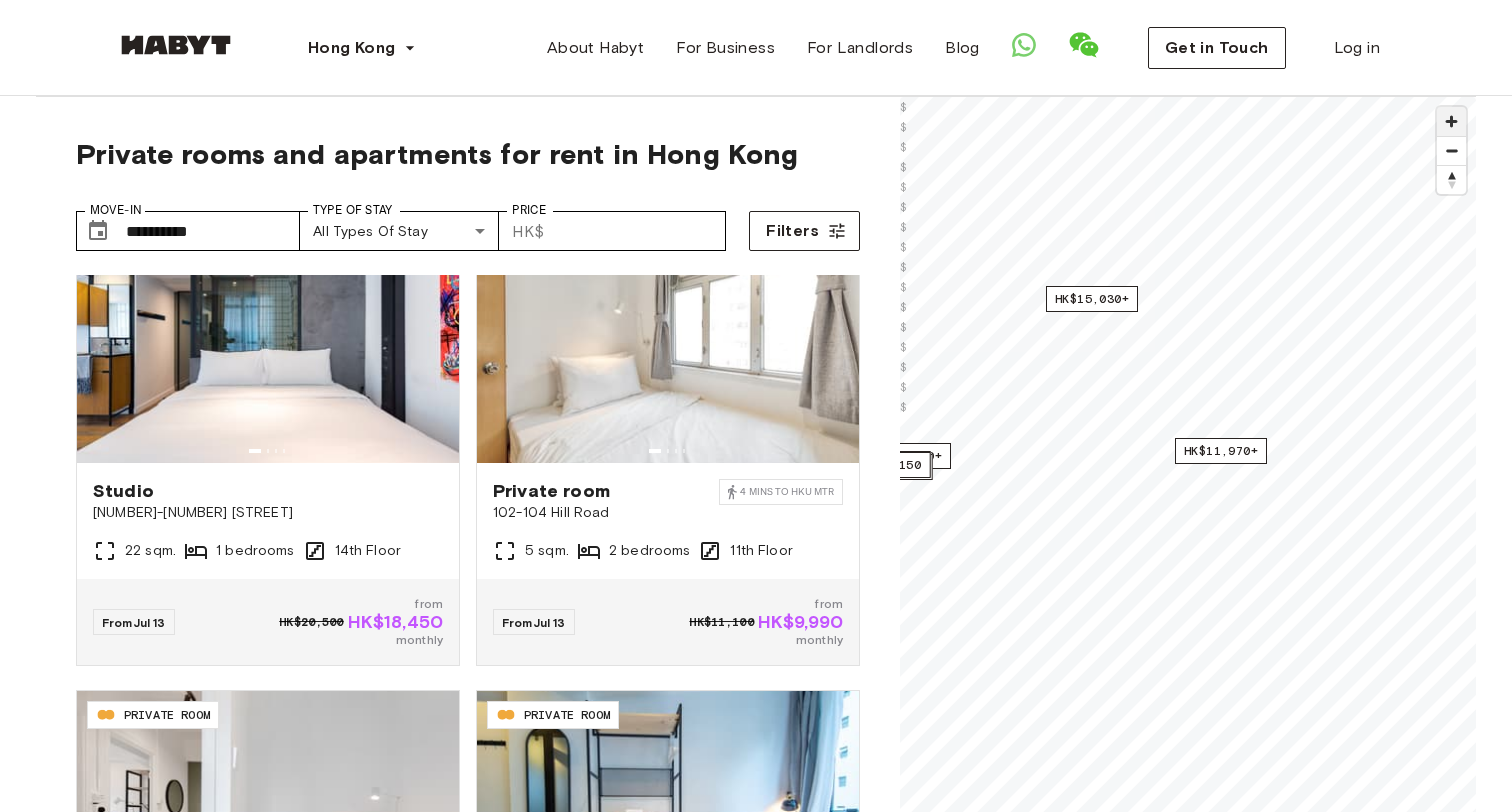 click at bounding box center [1451, 121] 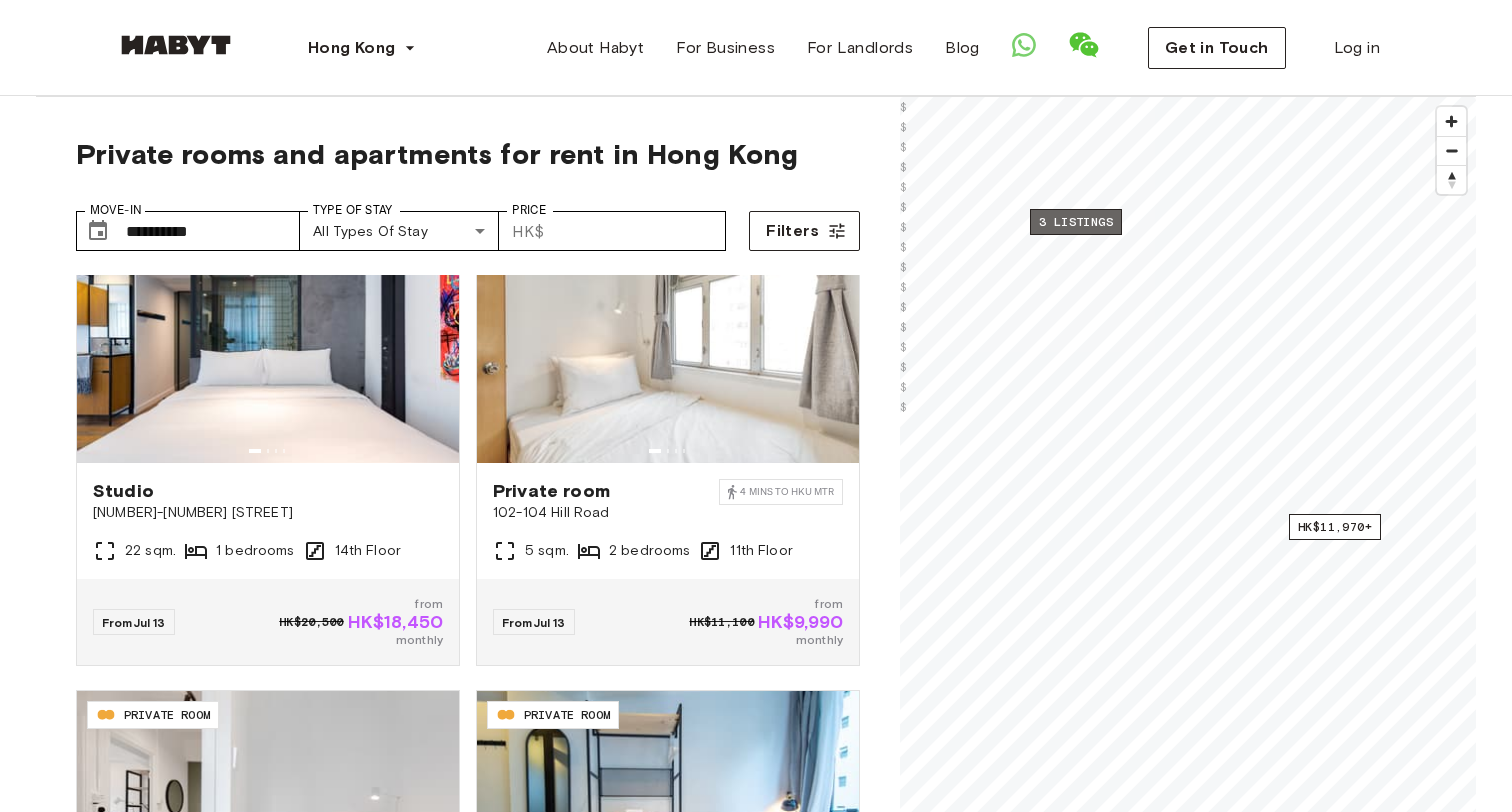 click on "3 listings" at bounding box center (1076, 222) 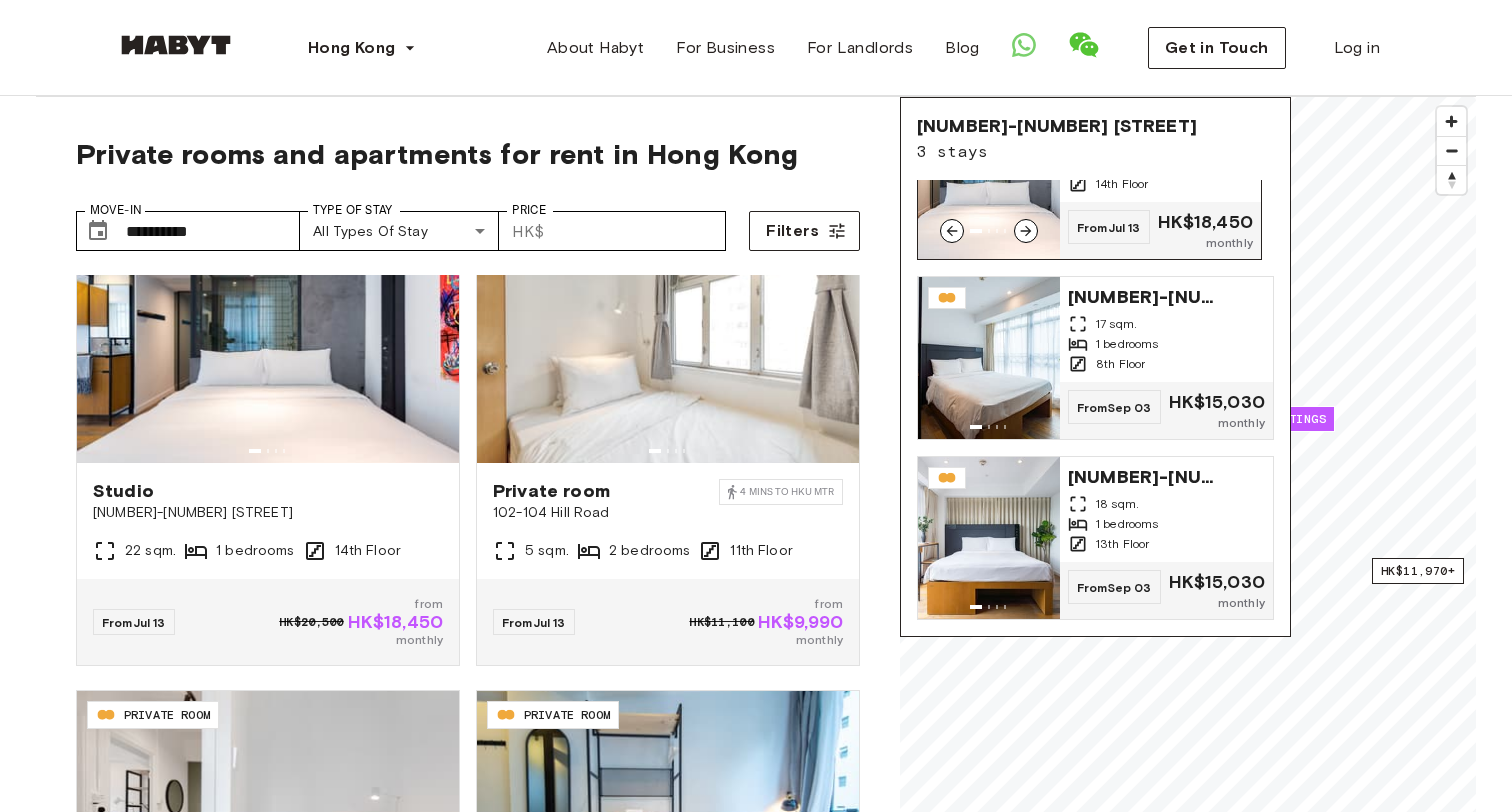scroll, scrollTop: 84, scrollLeft: 0, axis: vertical 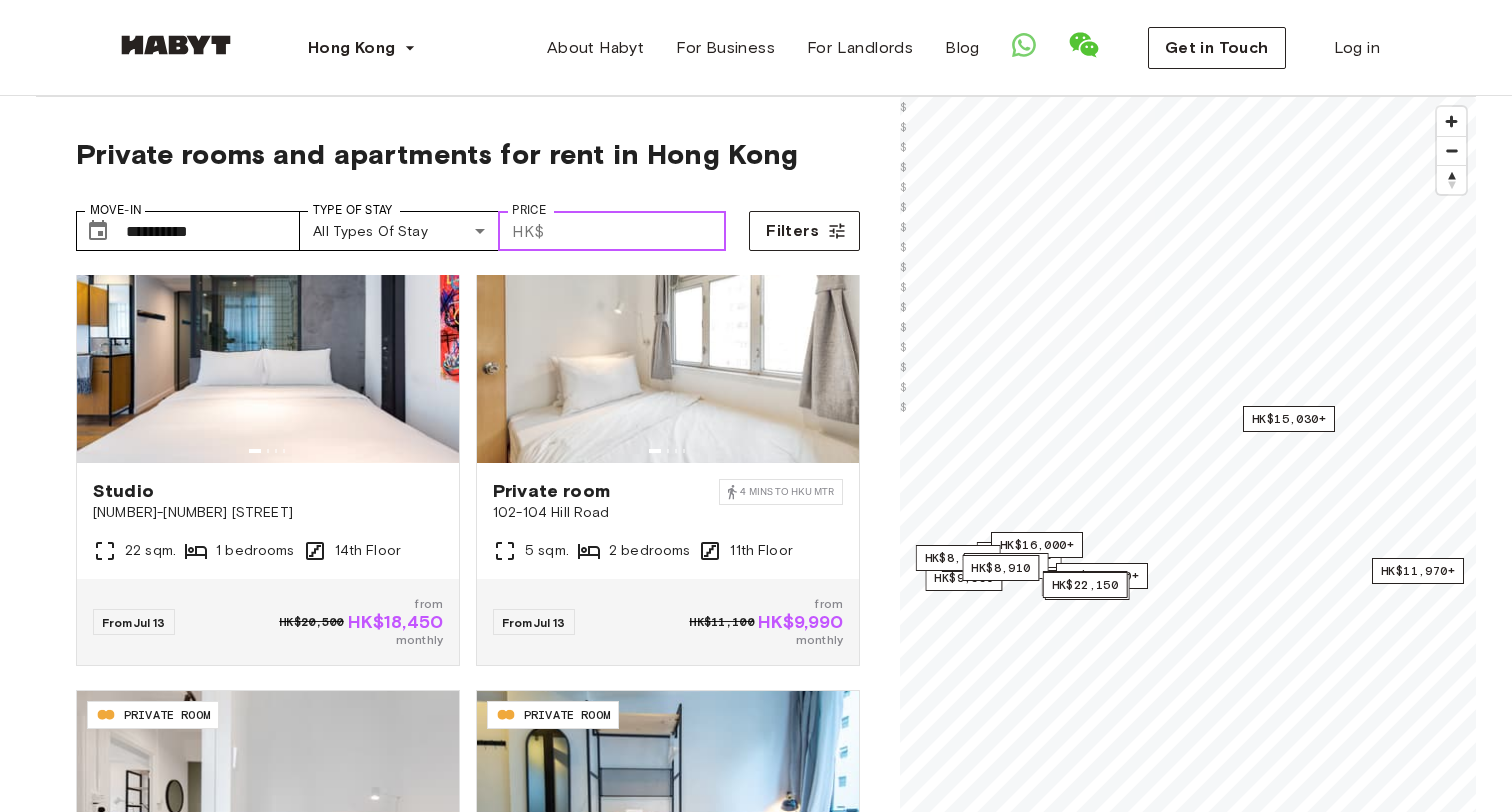click on "Price" at bounding box center (639, 231) 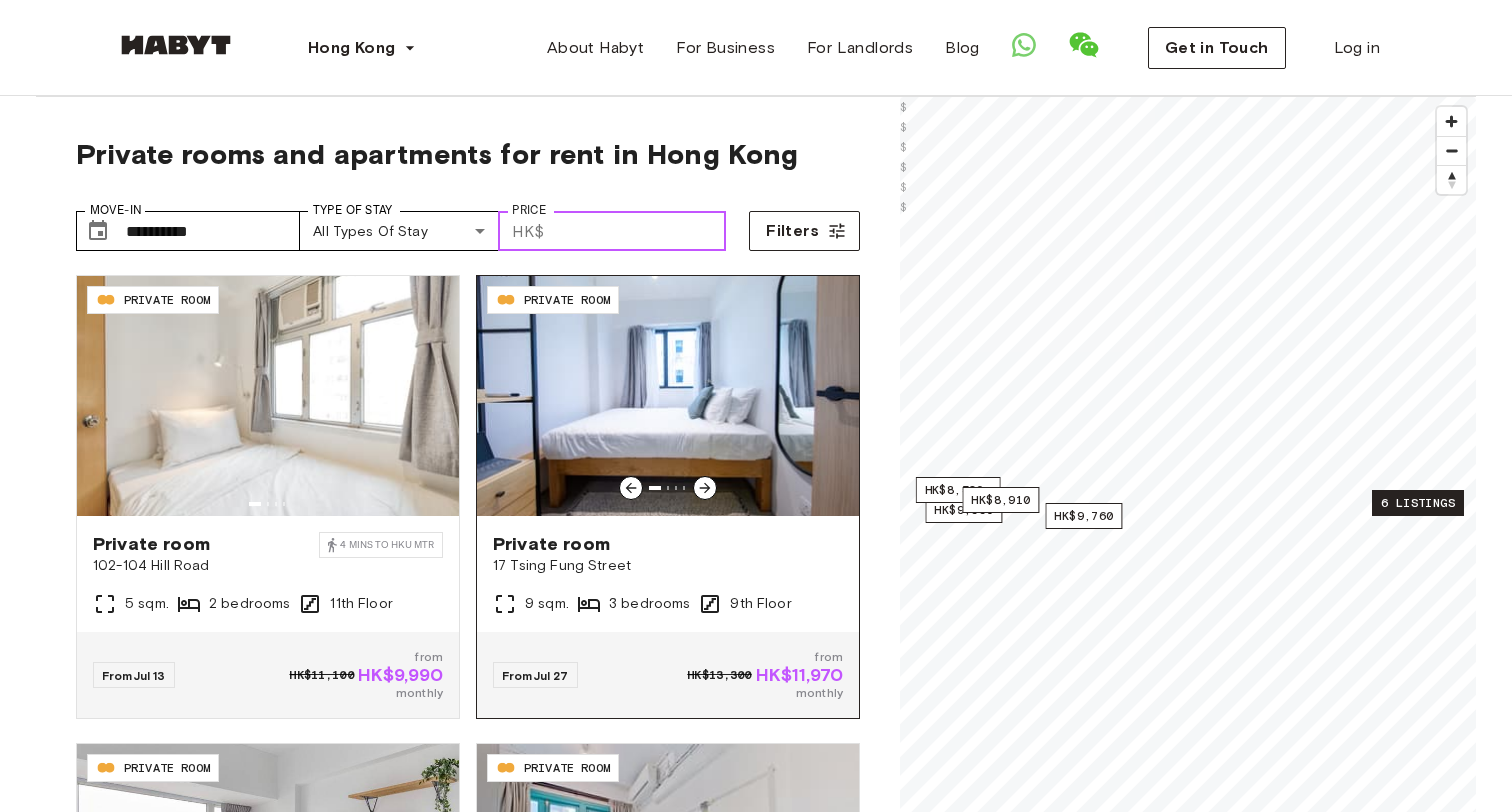 scroll, scrollTop: 0, scrollLeft: 0, axis: both 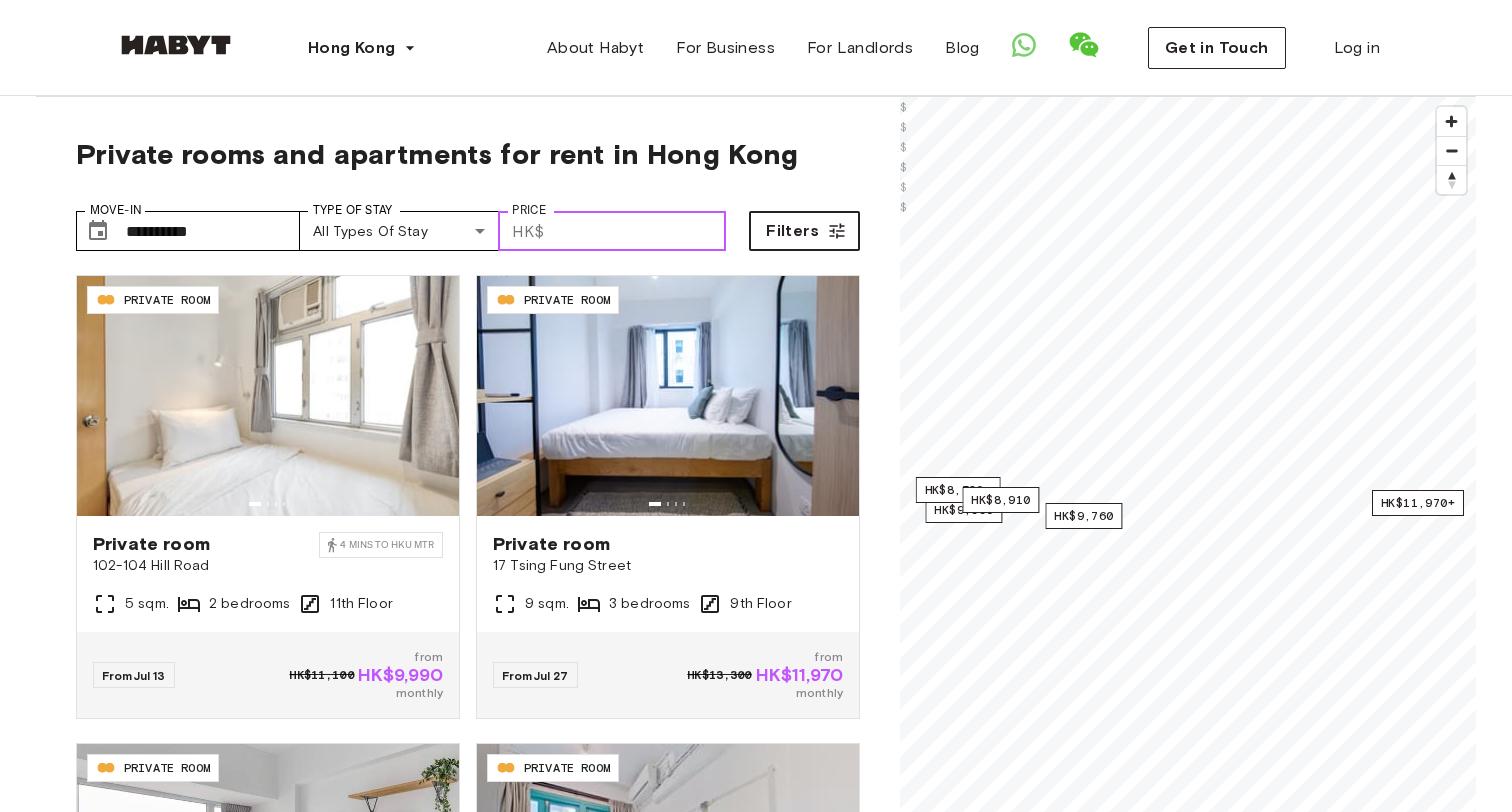 type on "*****" 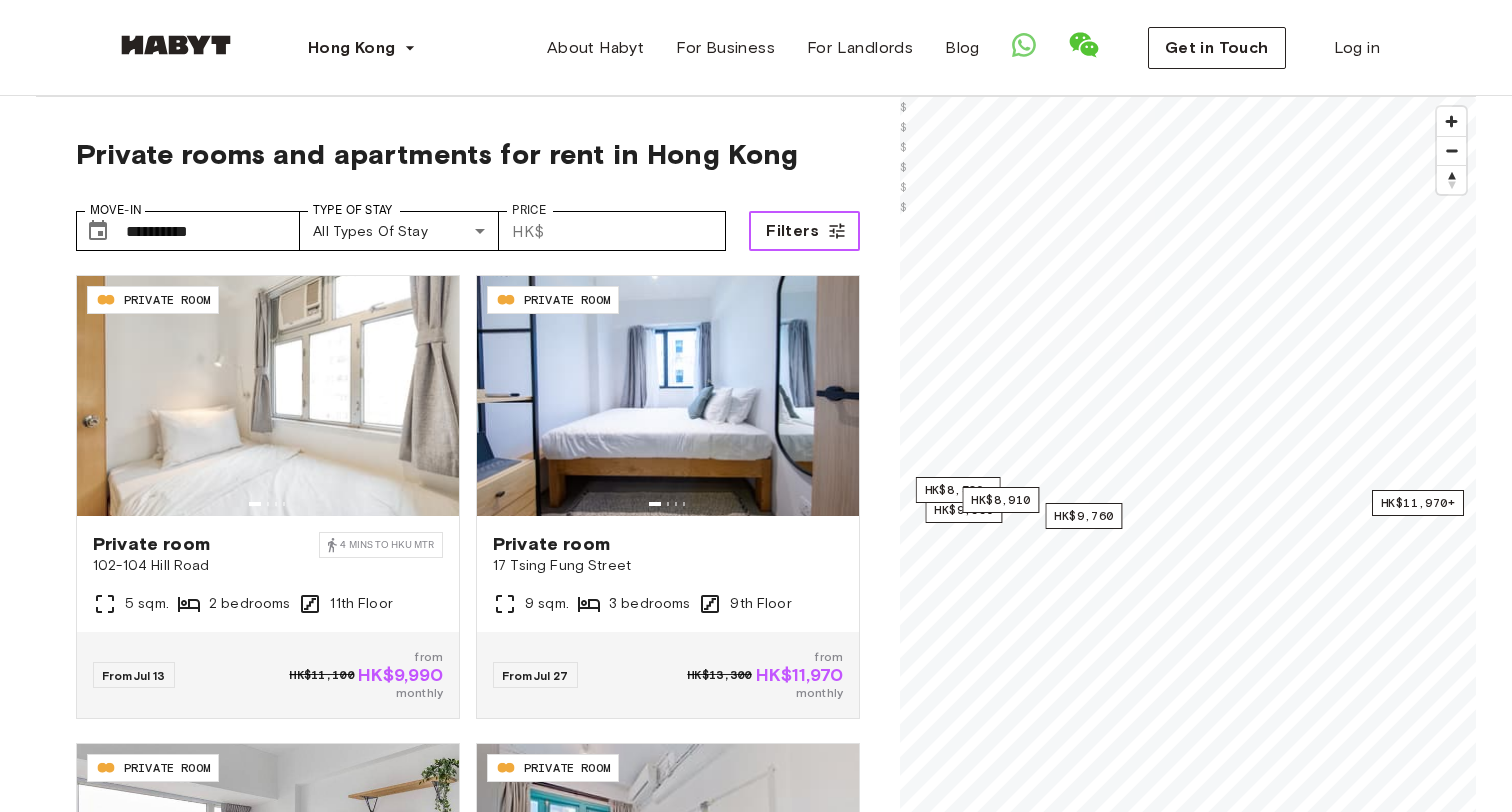 click on "Filters" at bounding box center [792, 231] 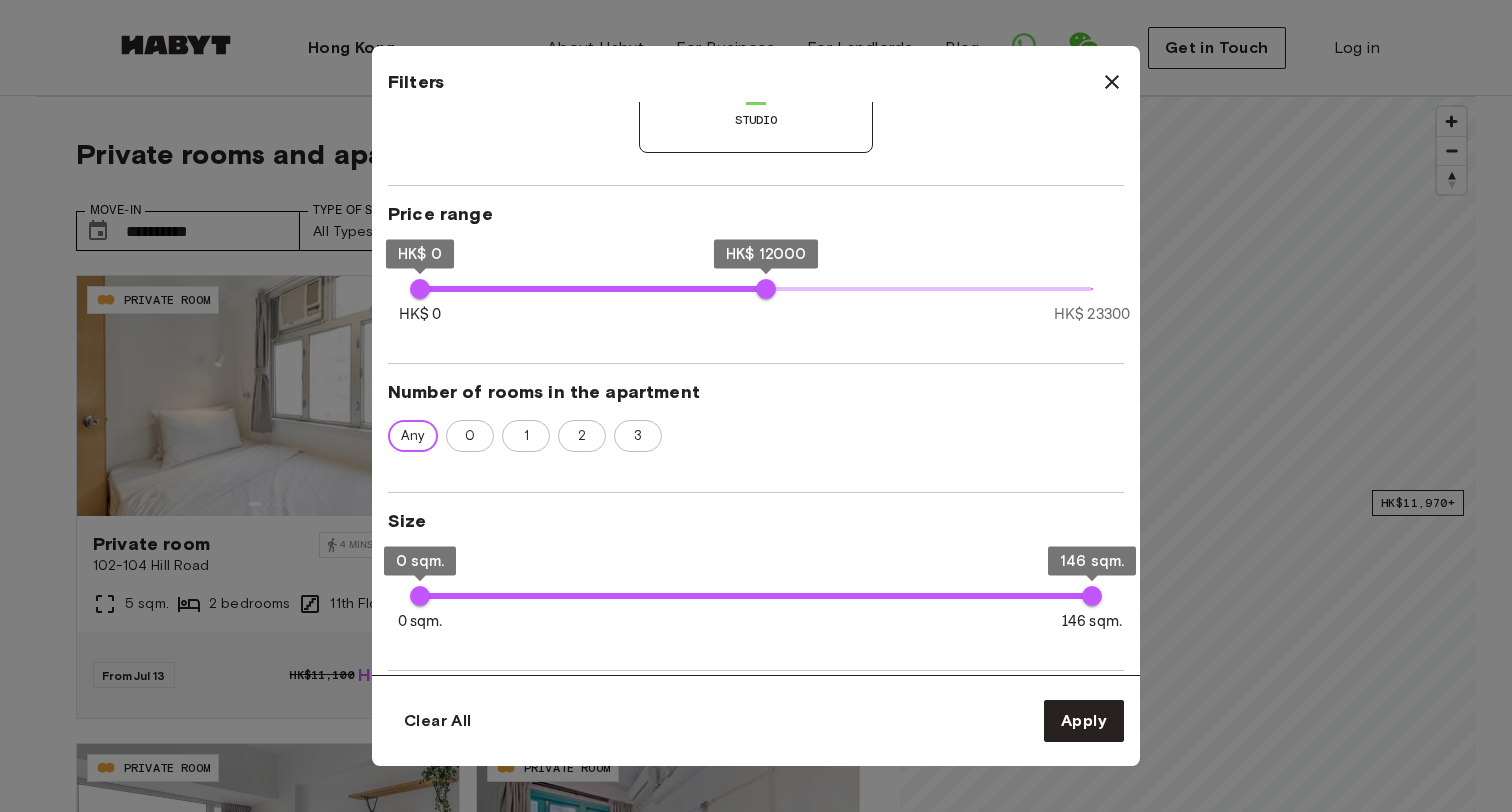 scroll, scrollTop: 396, scrollLeft: 0, axis: vertical 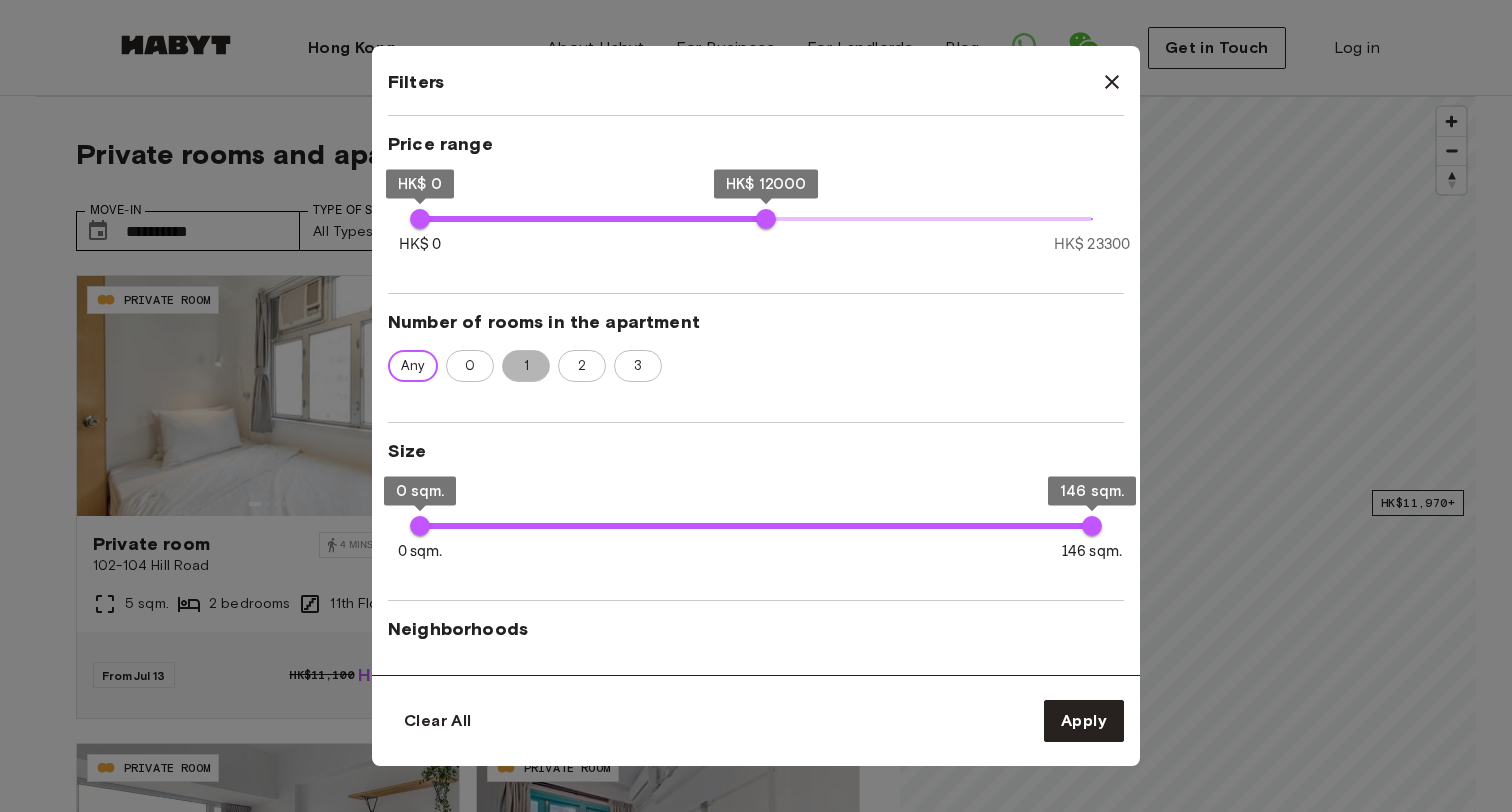 click on "1" at bounding box center (526, 366) 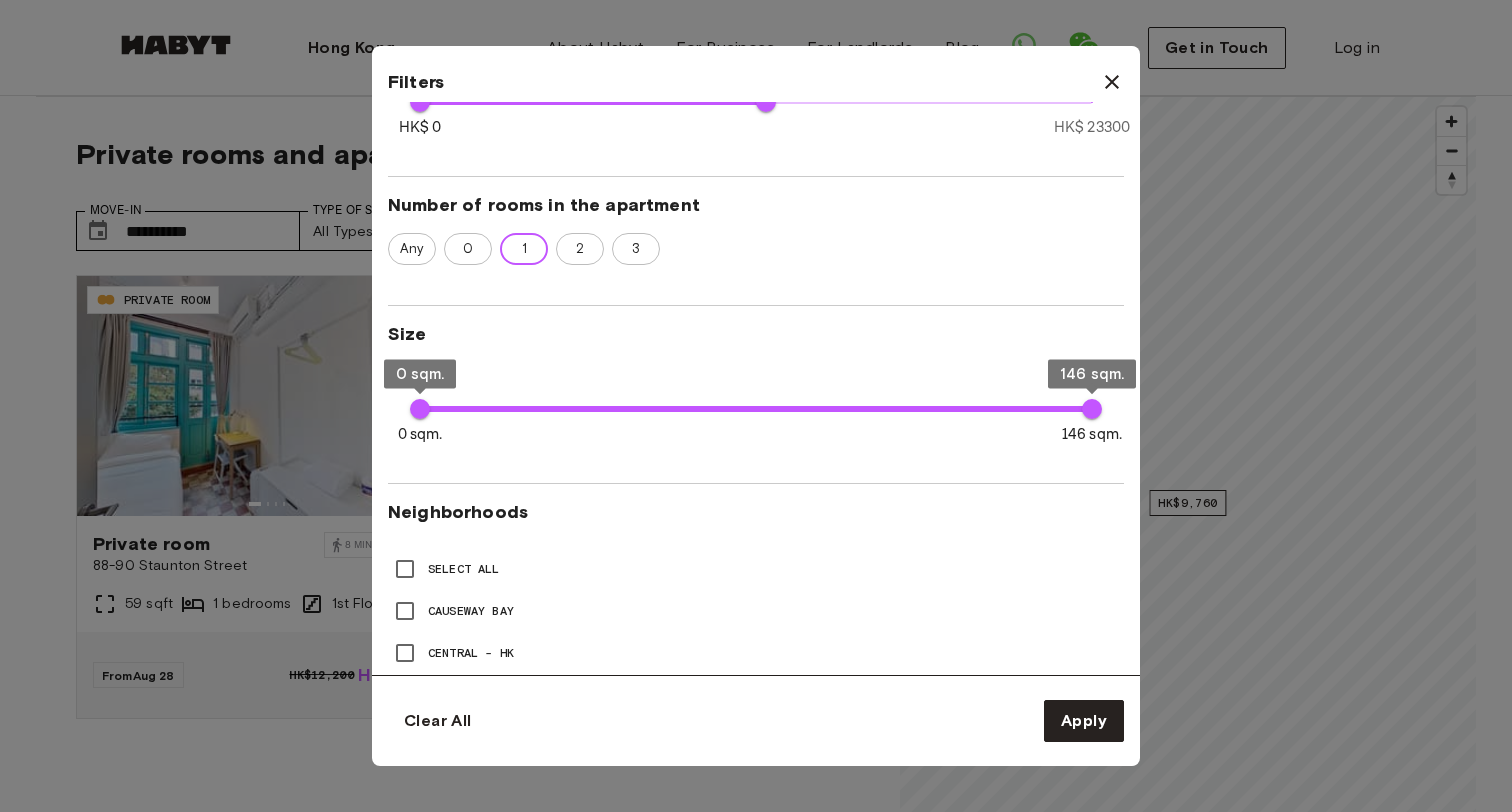 scroll, scrollTop: 467, scrollLeft: 0, axis: vertical 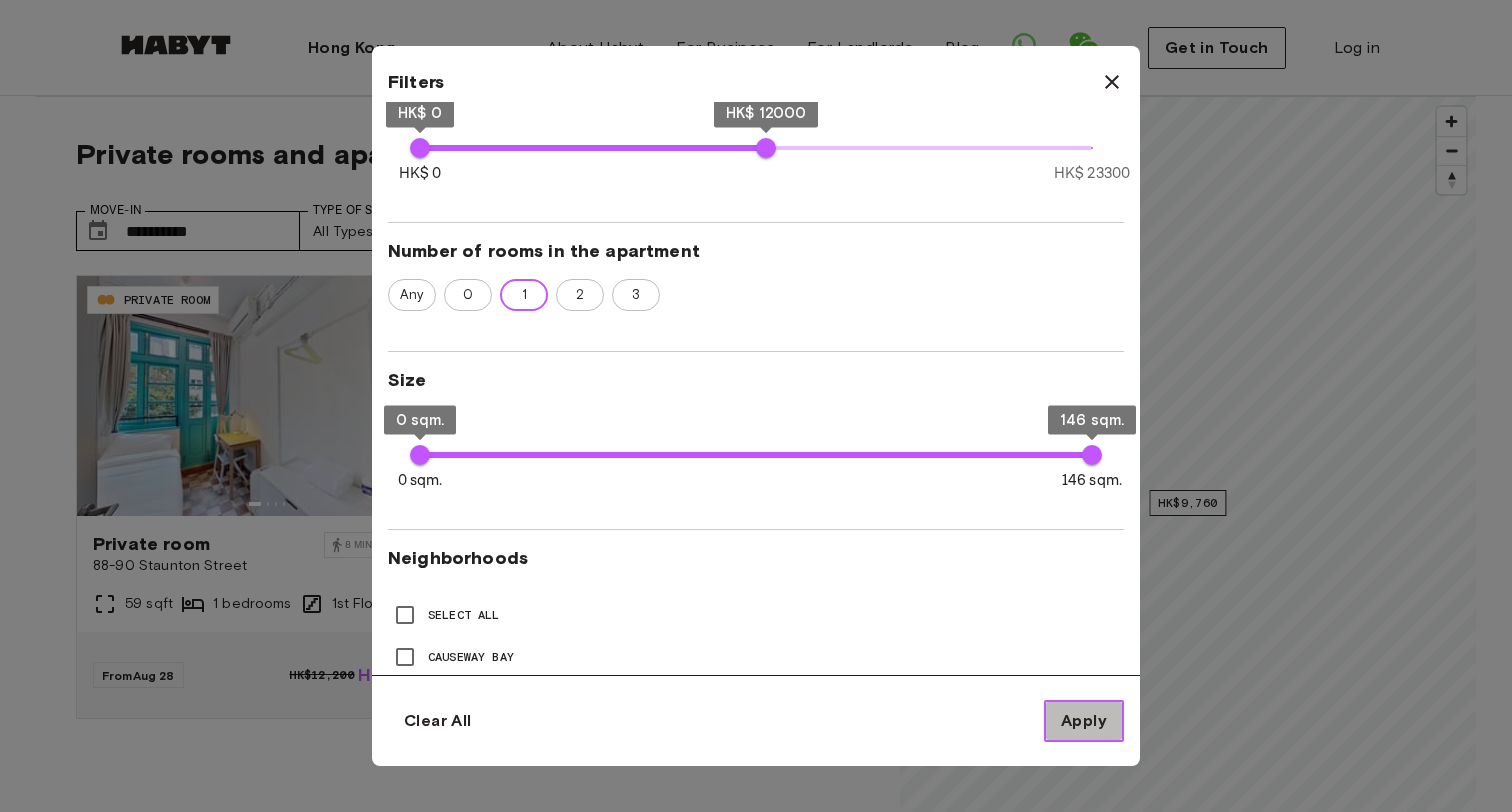 click on "Apply" at bounding box center [1084, 721] 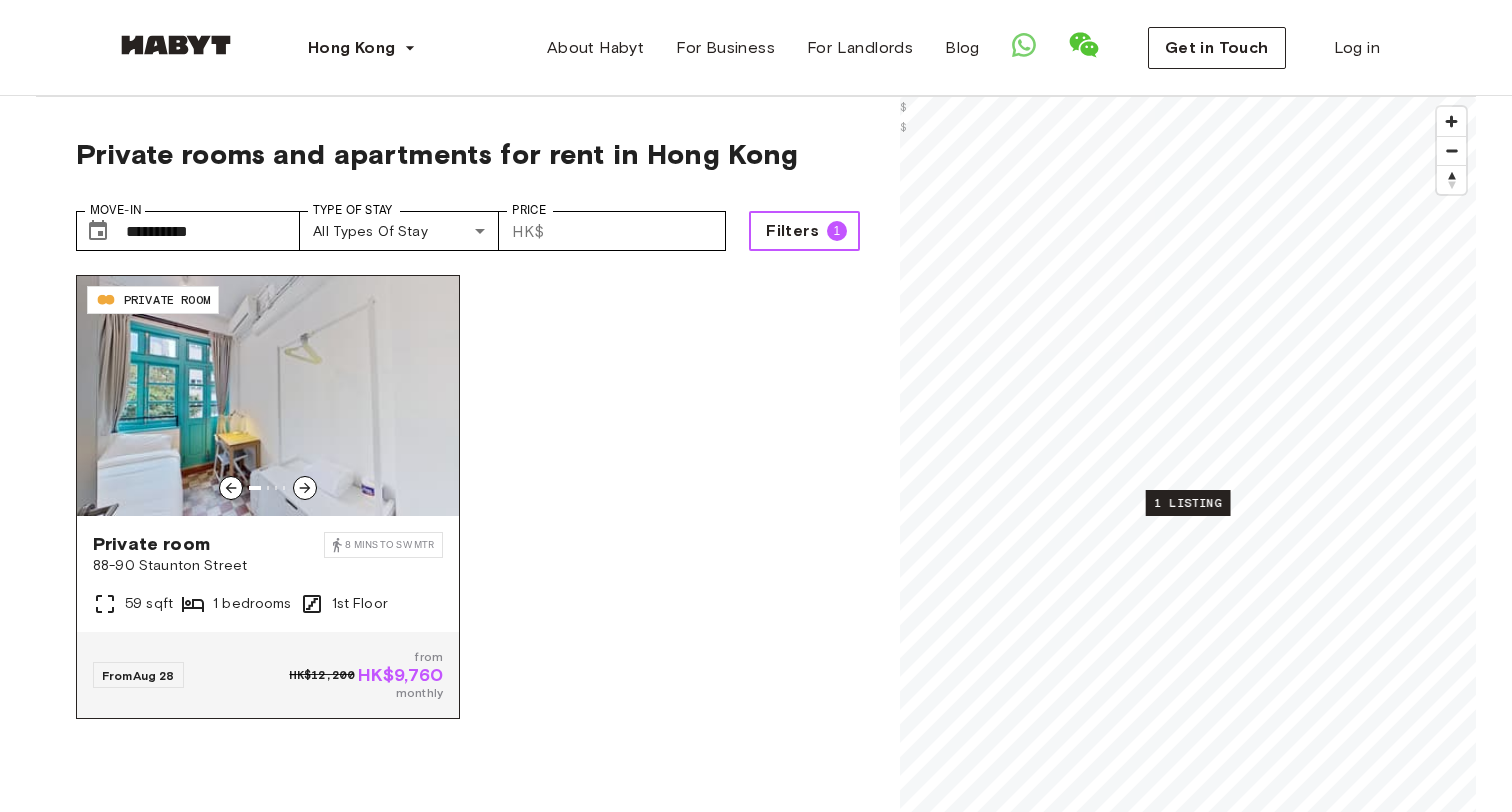 click at bounding box center [268, 396] 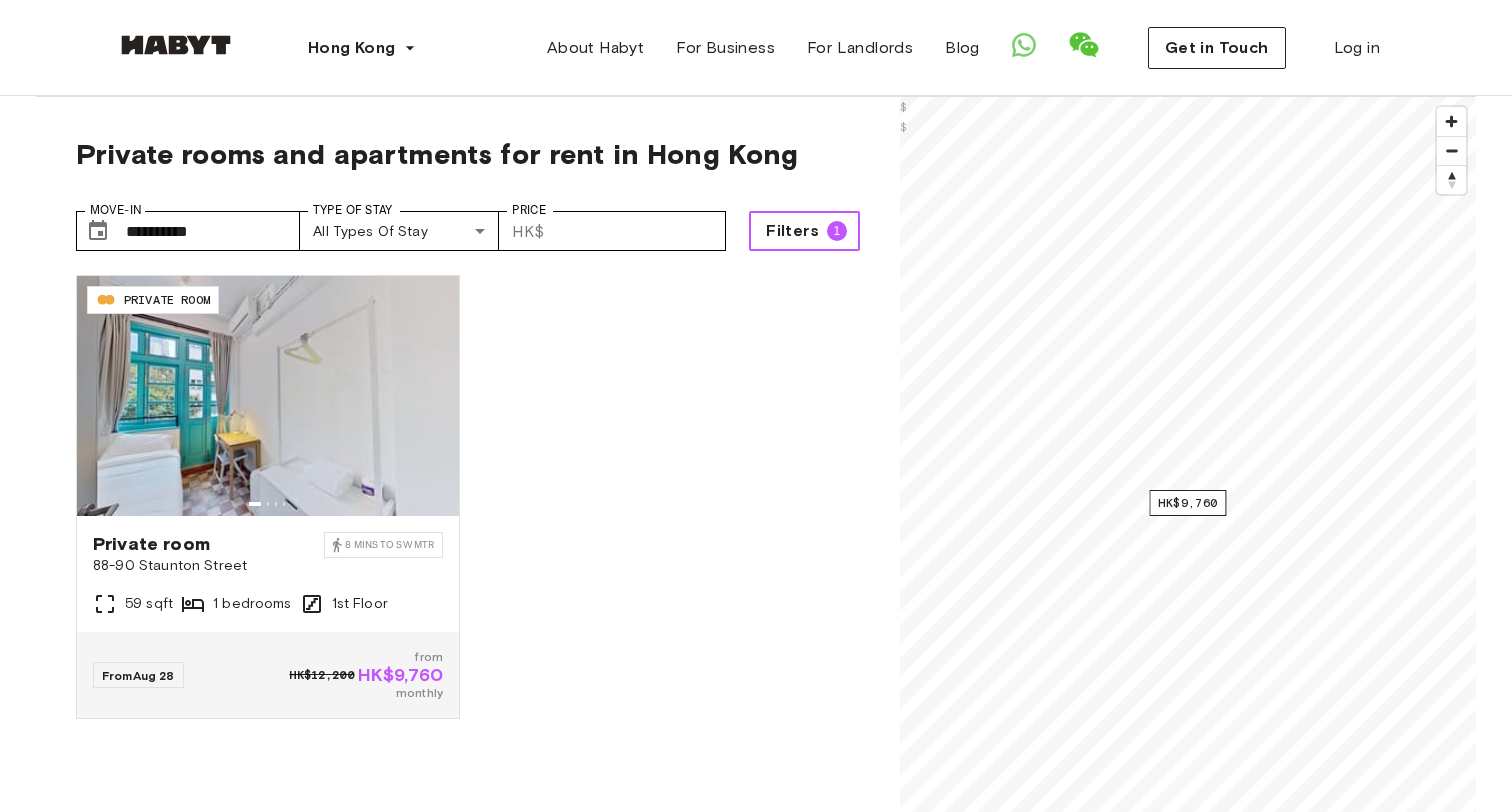 click on "Filters 1" at bounding box center [804, 231] 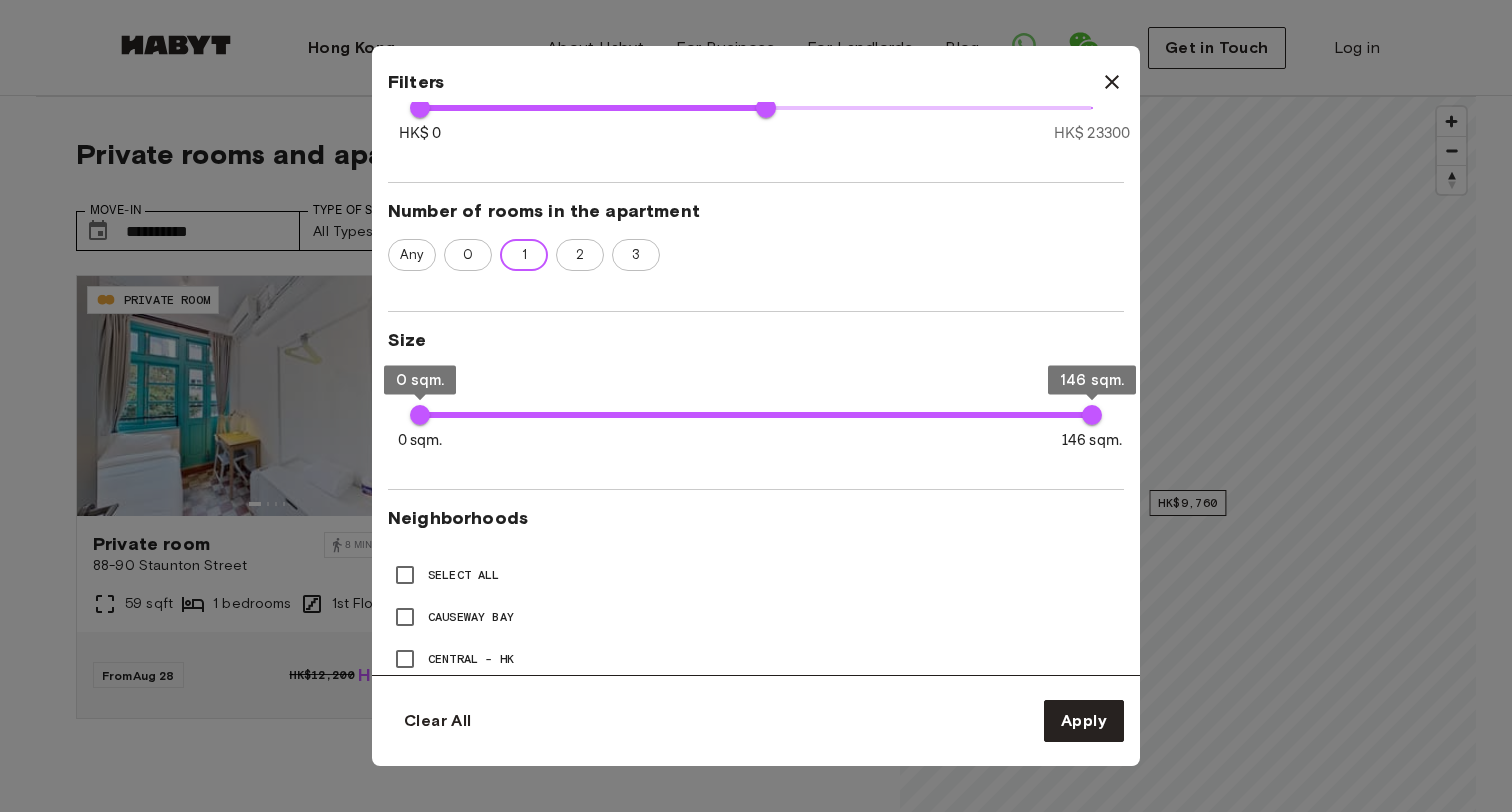scroll, scrollTop: 502, scrollLeft: 0, axis: vertical 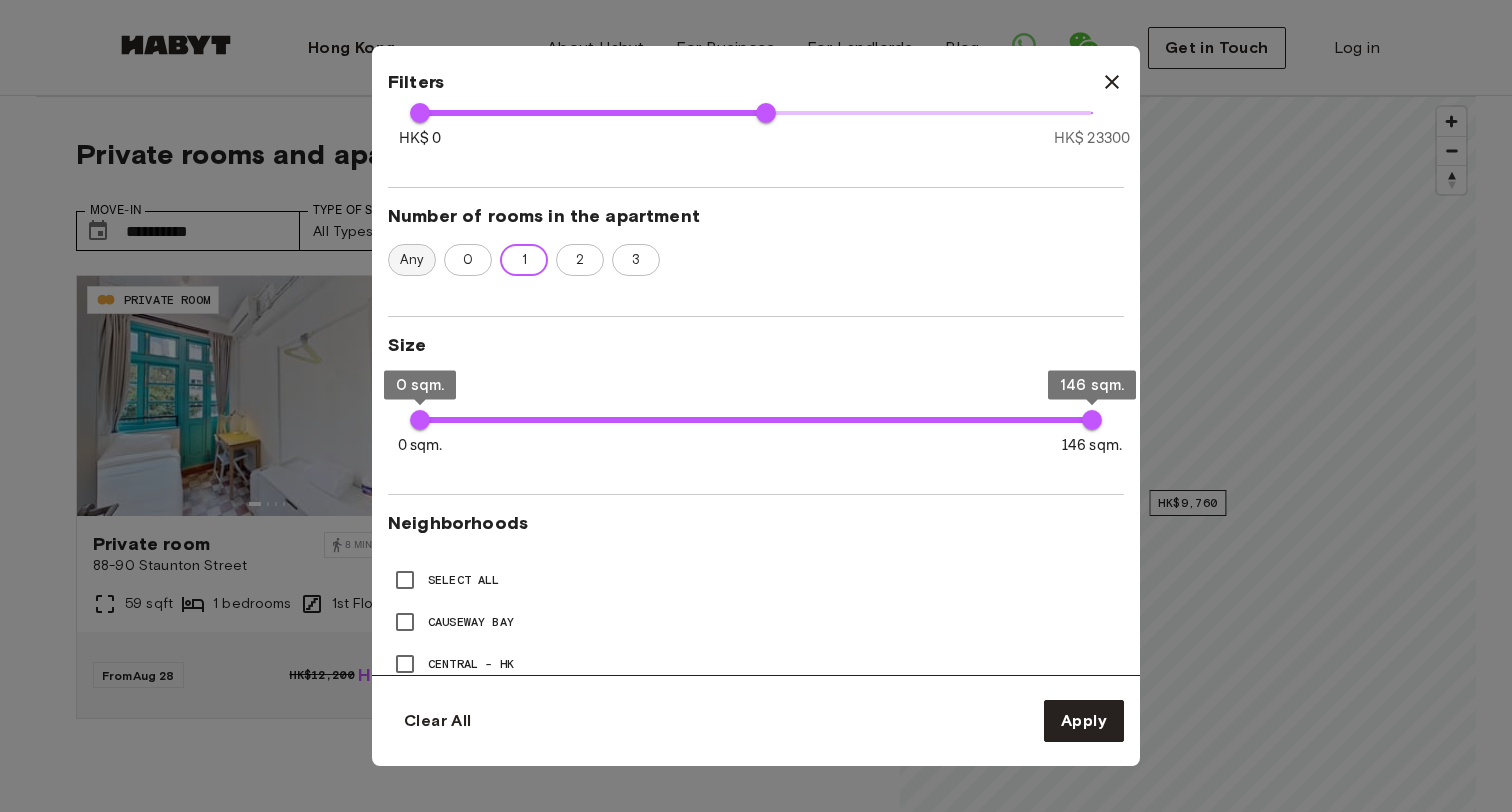 click on "Any" at bounding box center (412, 260) 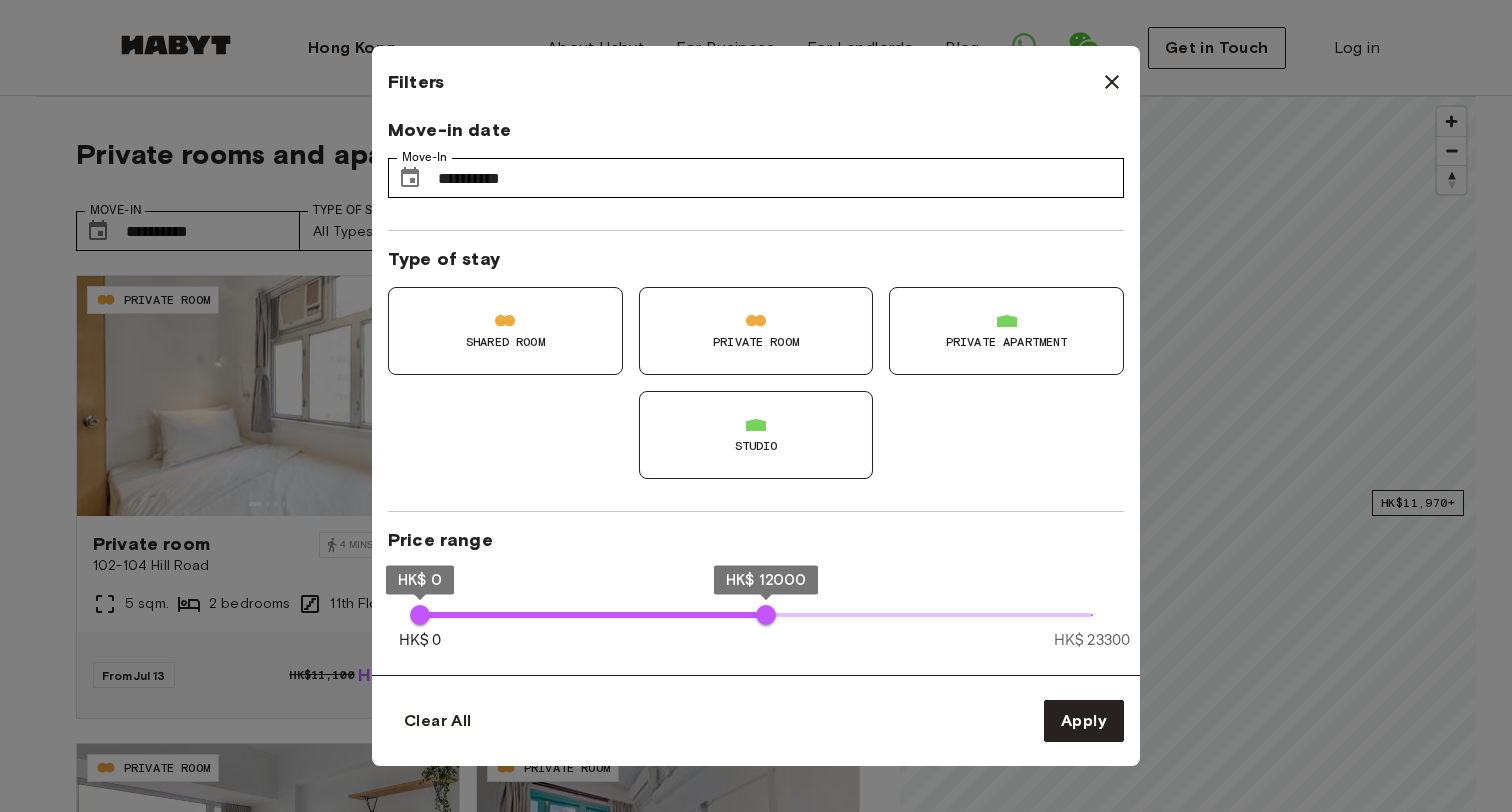 scroll, scrollTop: 0, scrollLeft: 0, axis: both 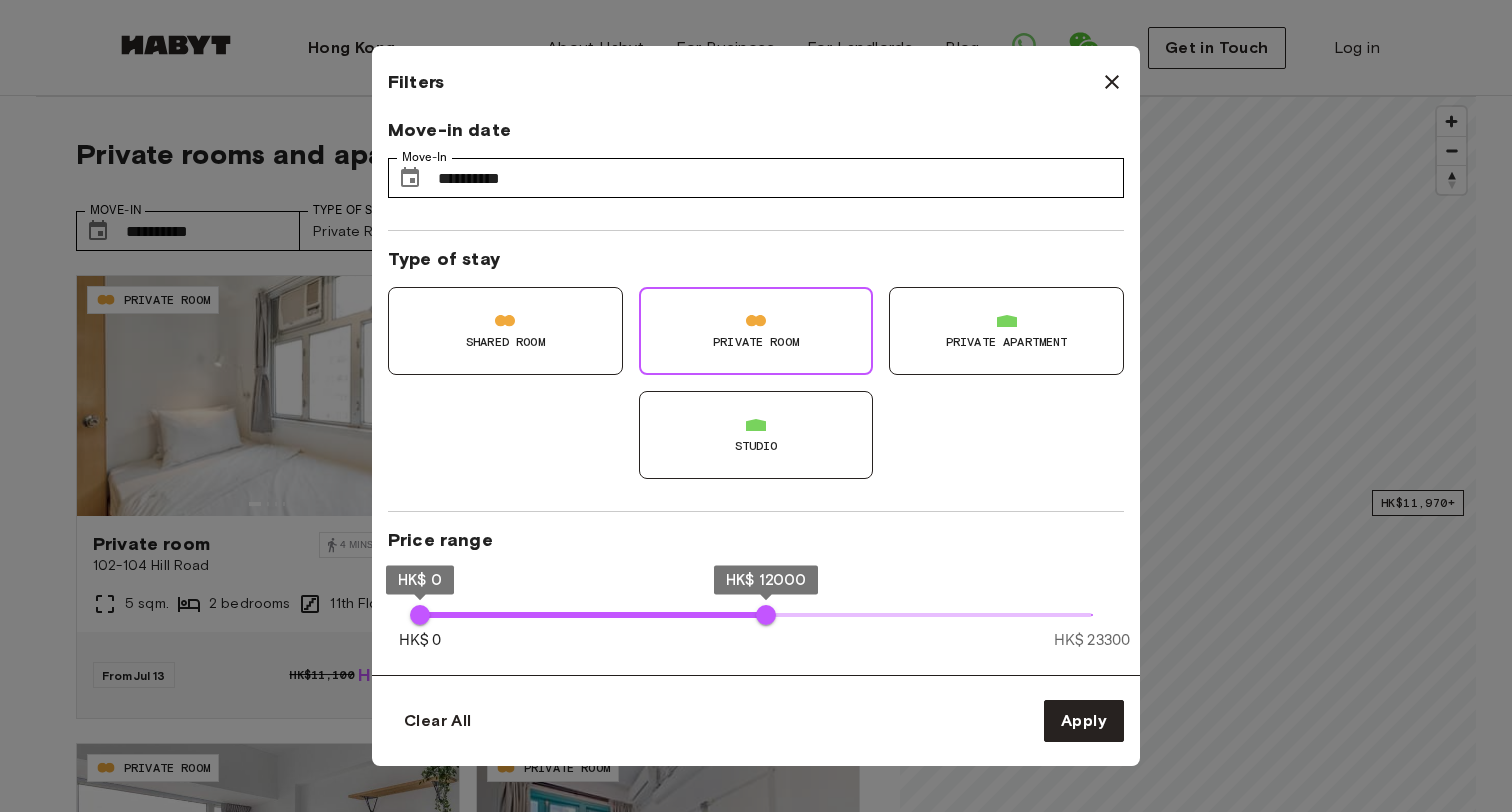 click on "Private apartment" at bounding box center (1006, 331) 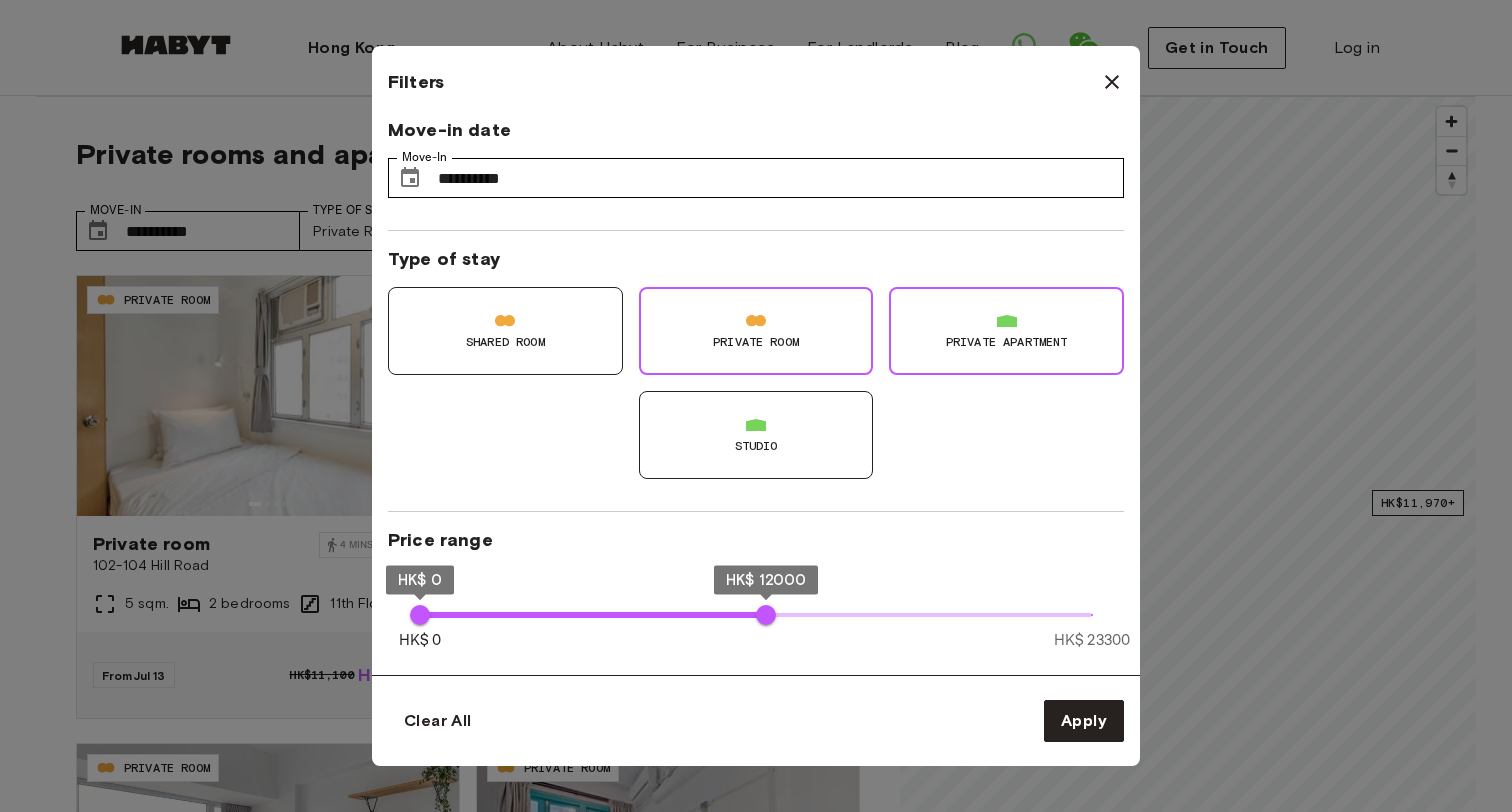 click on "Studio" at bounding box center (756, 435) 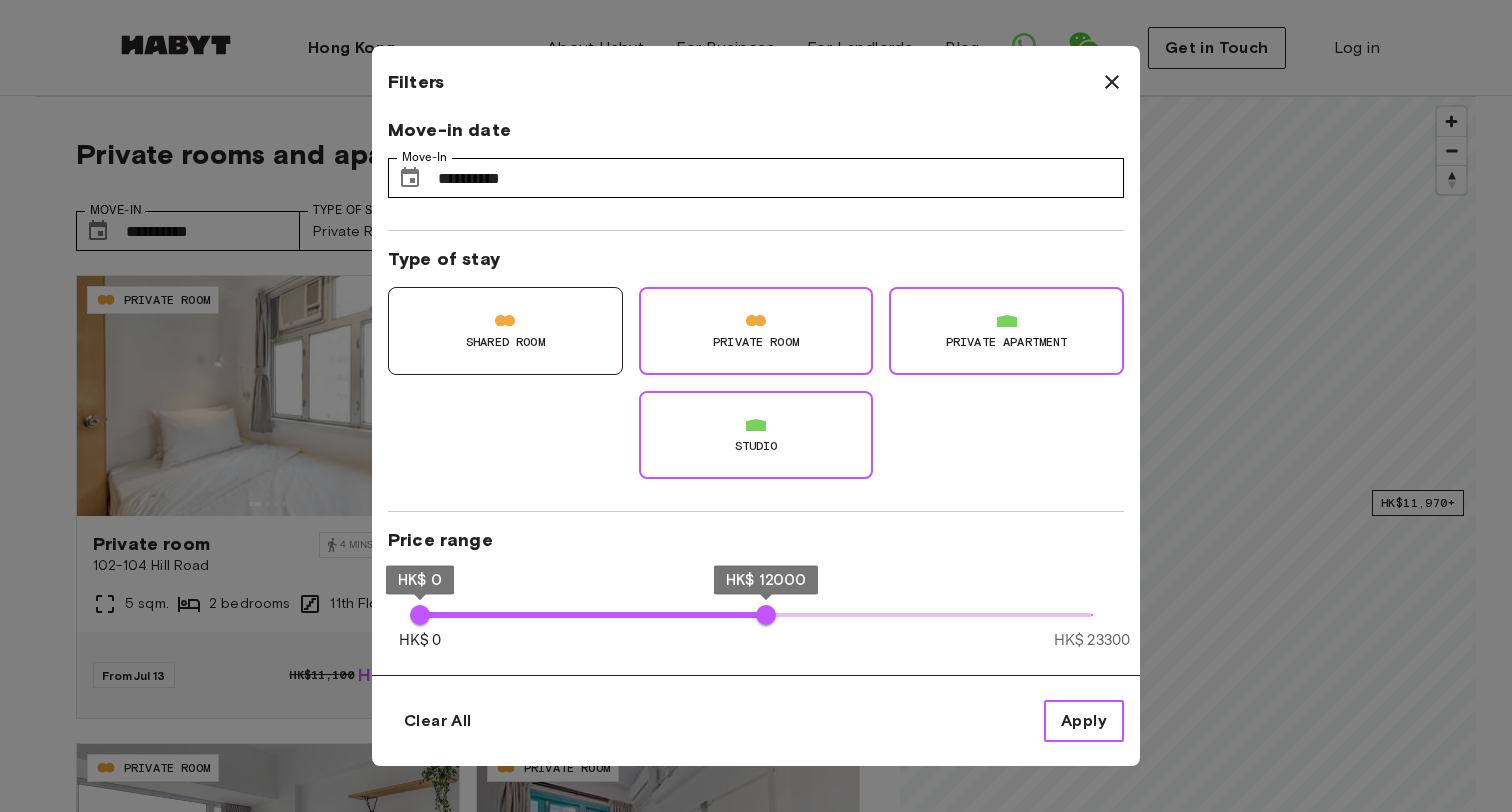 click on "Apply" at bounding box center (1084, 721) 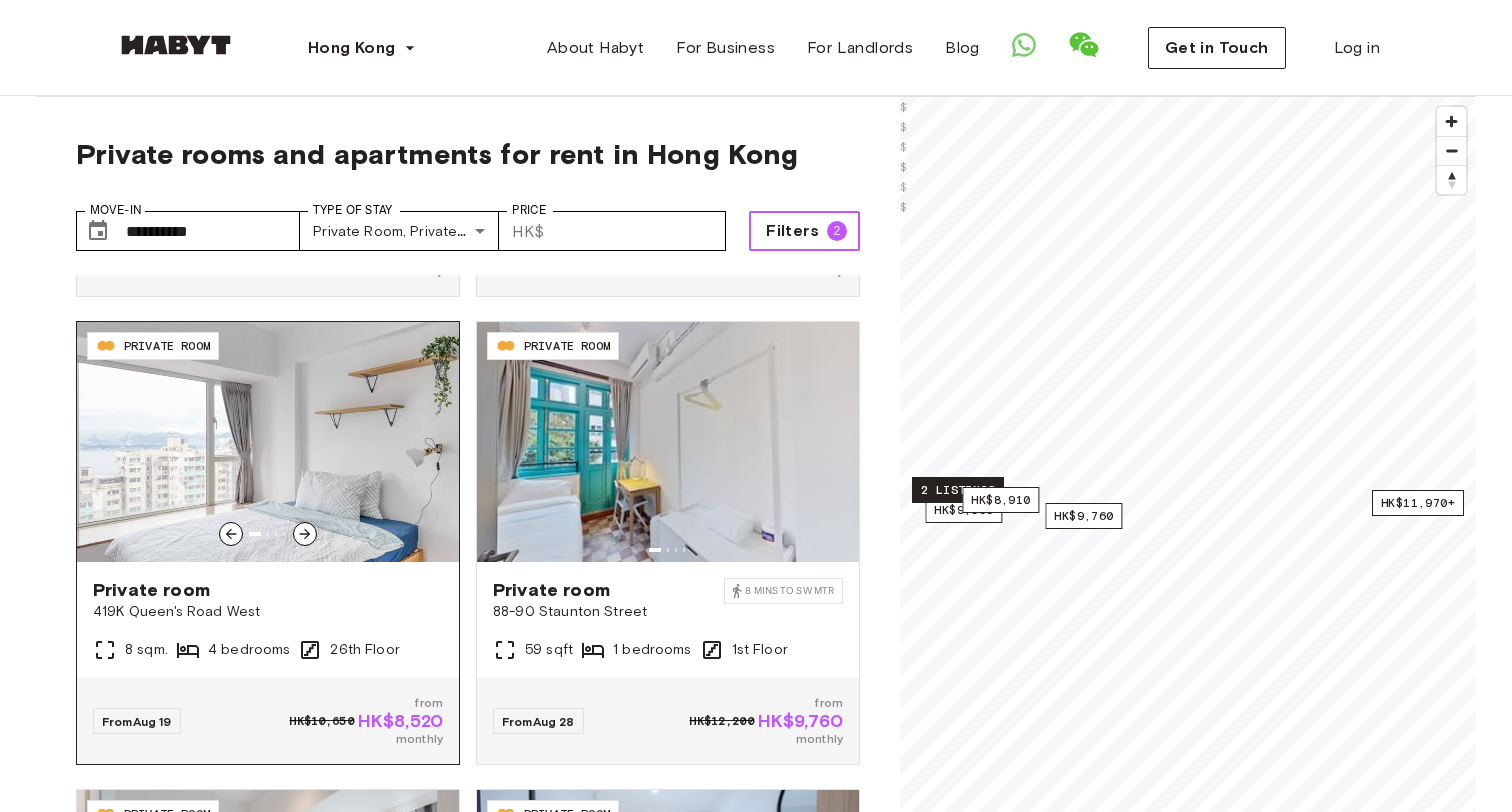 scroll, scrollTop: 436, scrollLeft: 0, axis: vertical 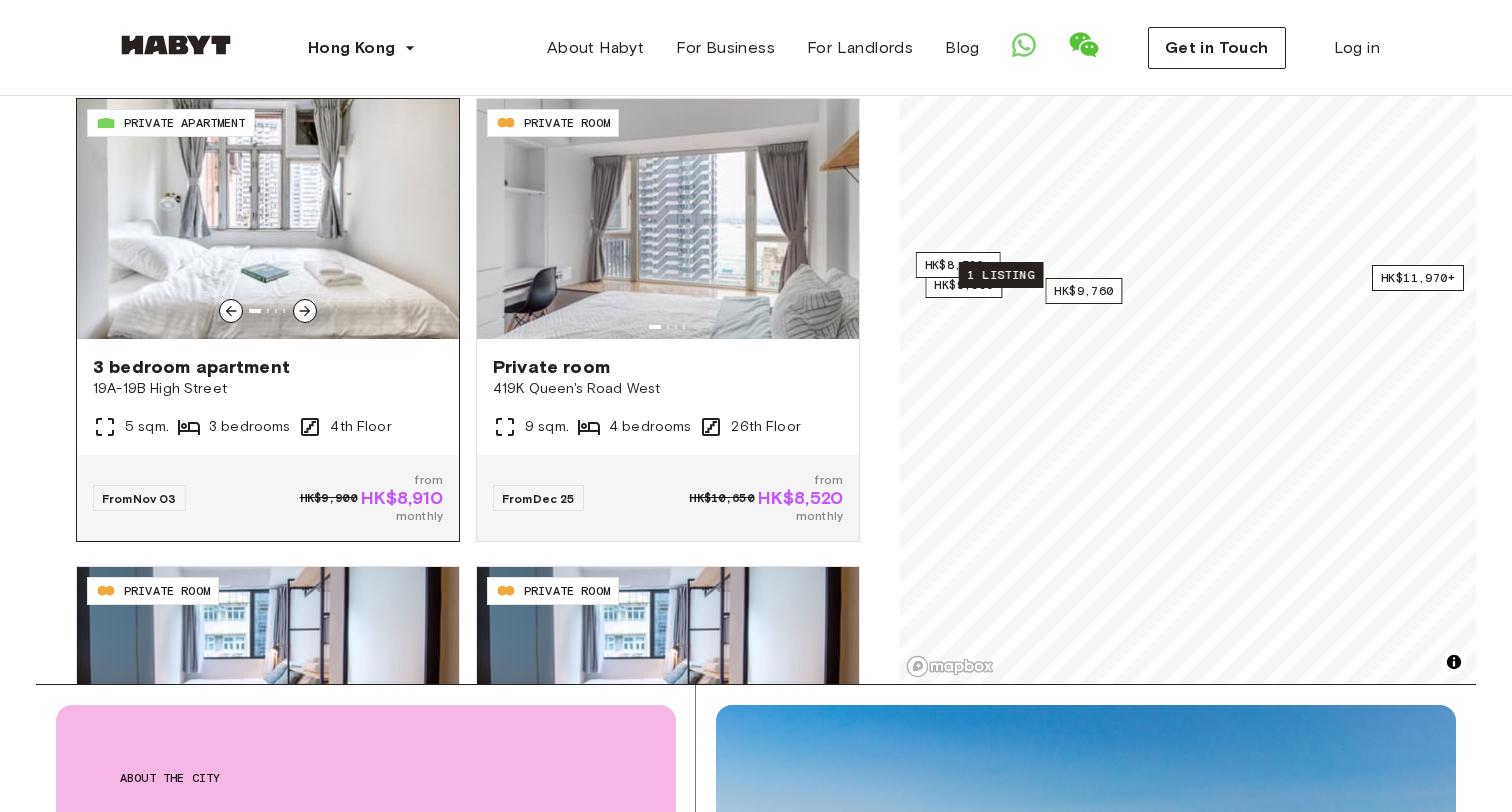 click at bounding box center [305, 311] 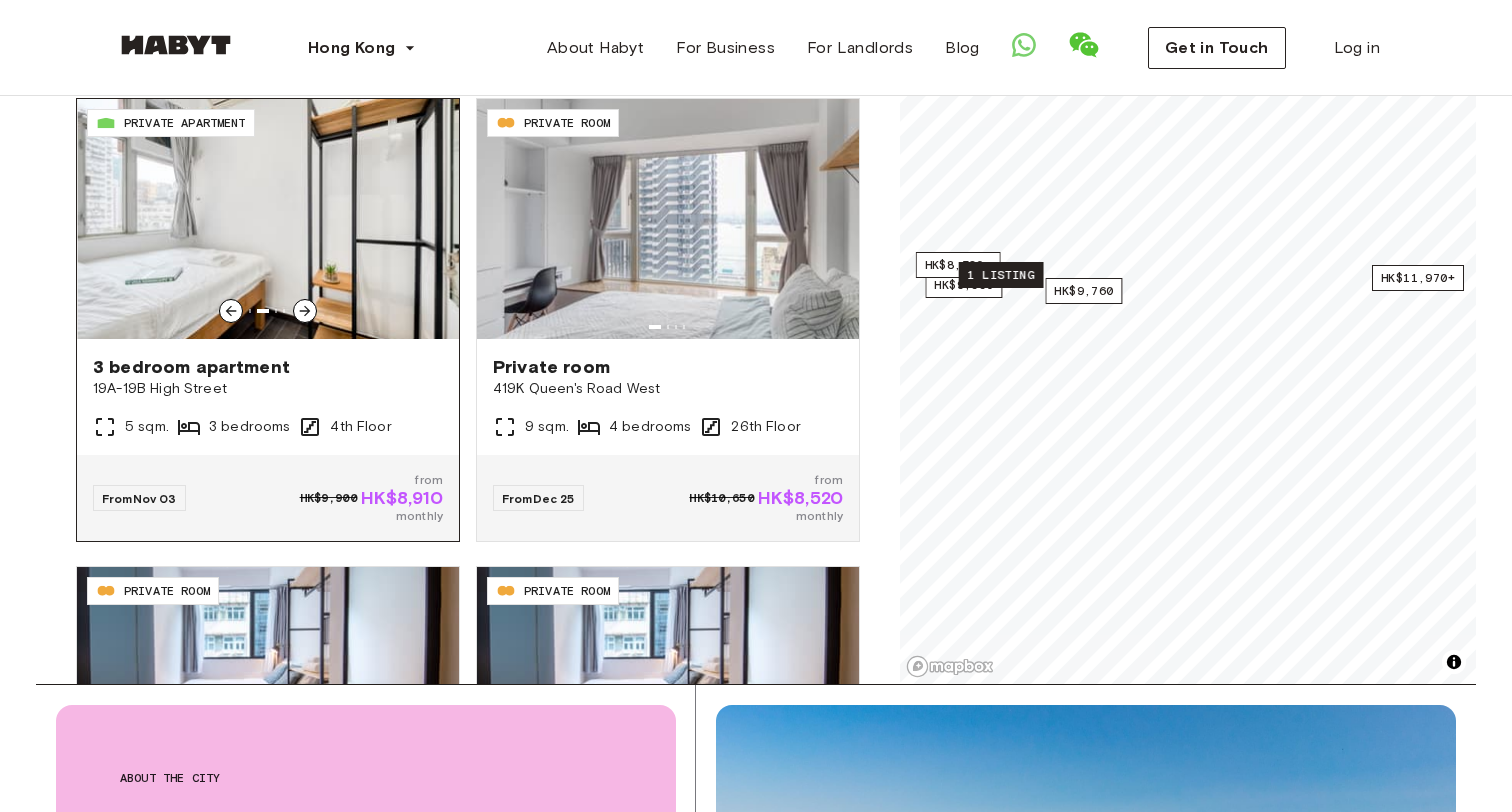 click 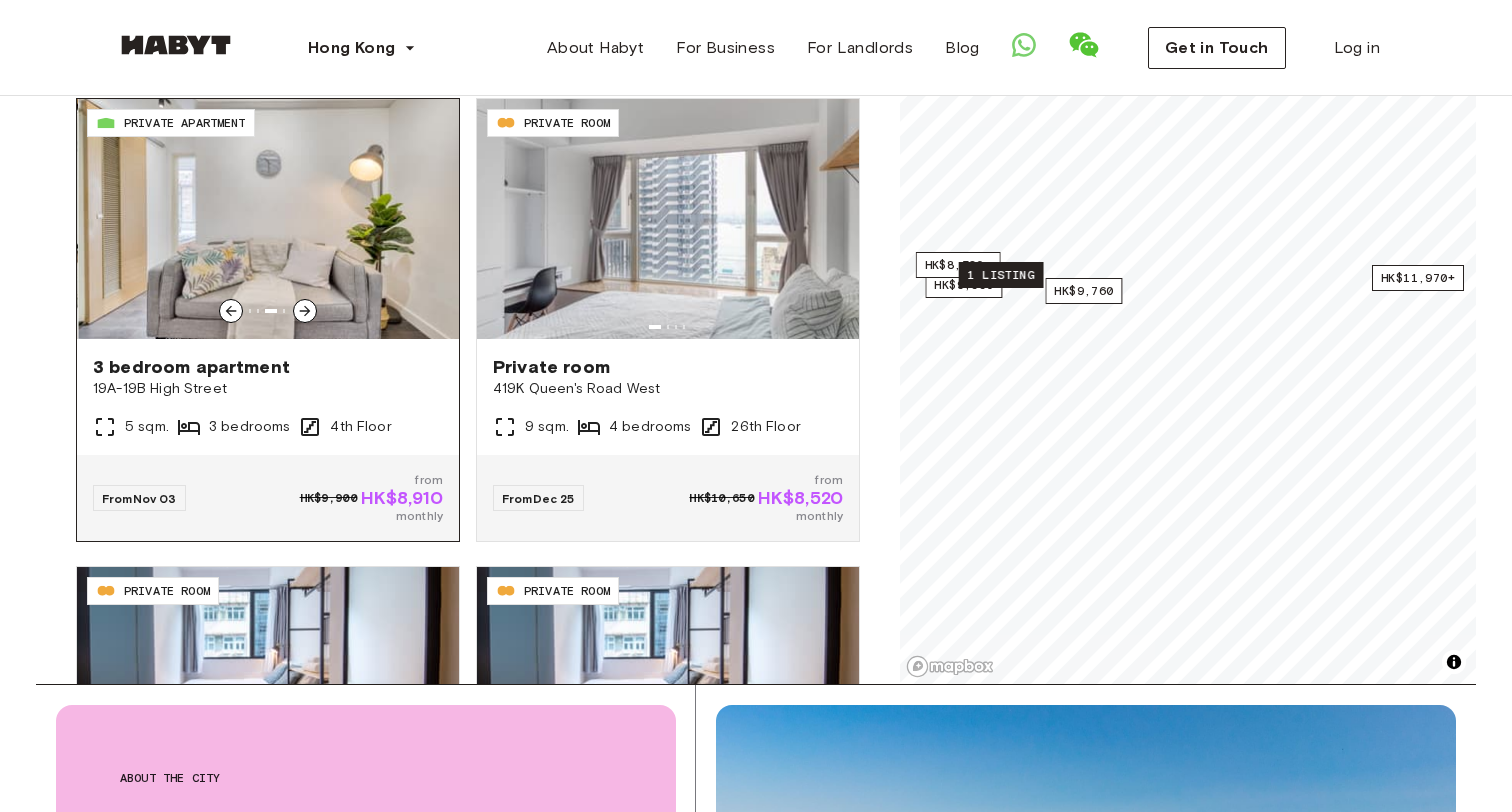 click 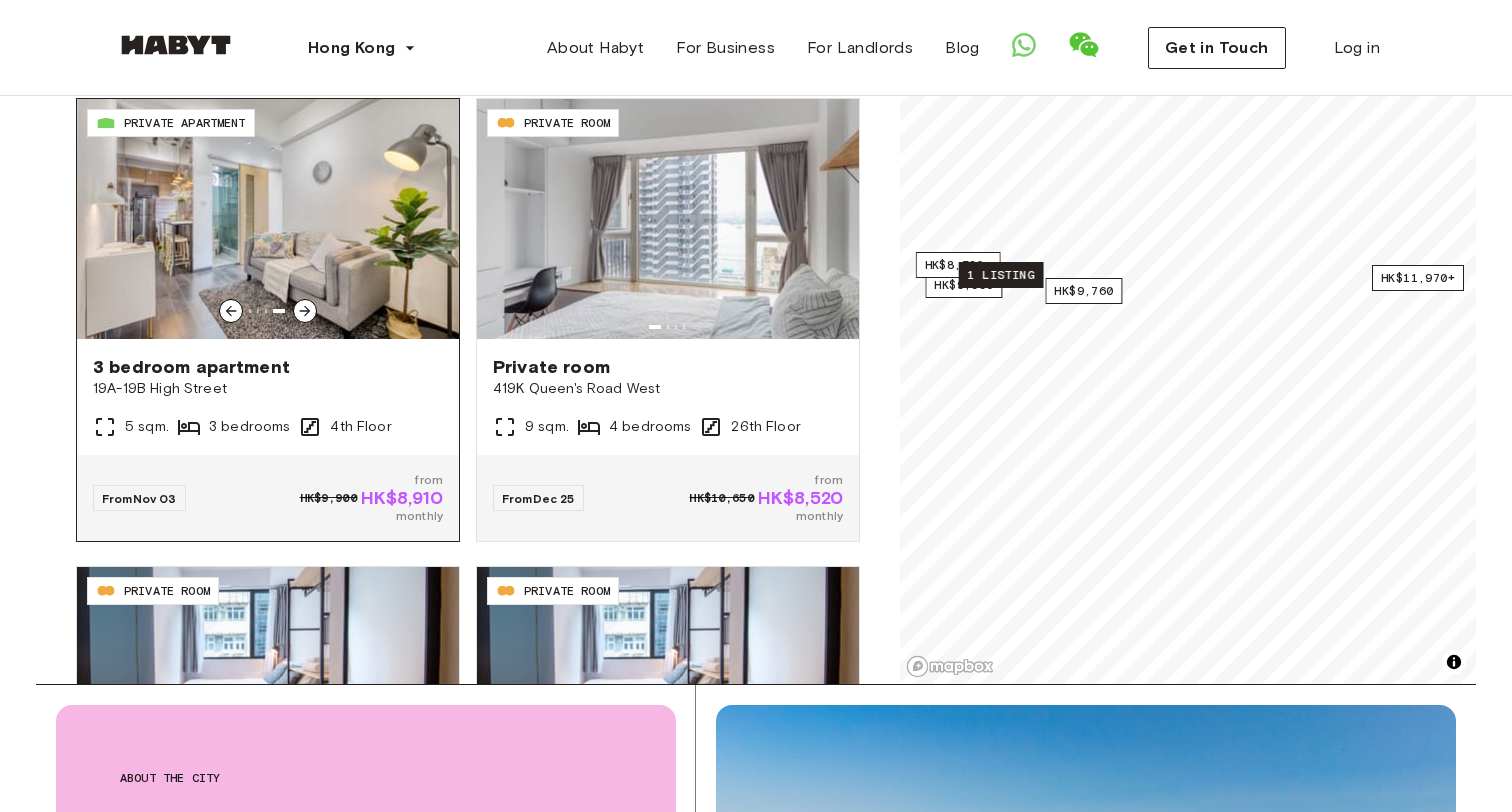click 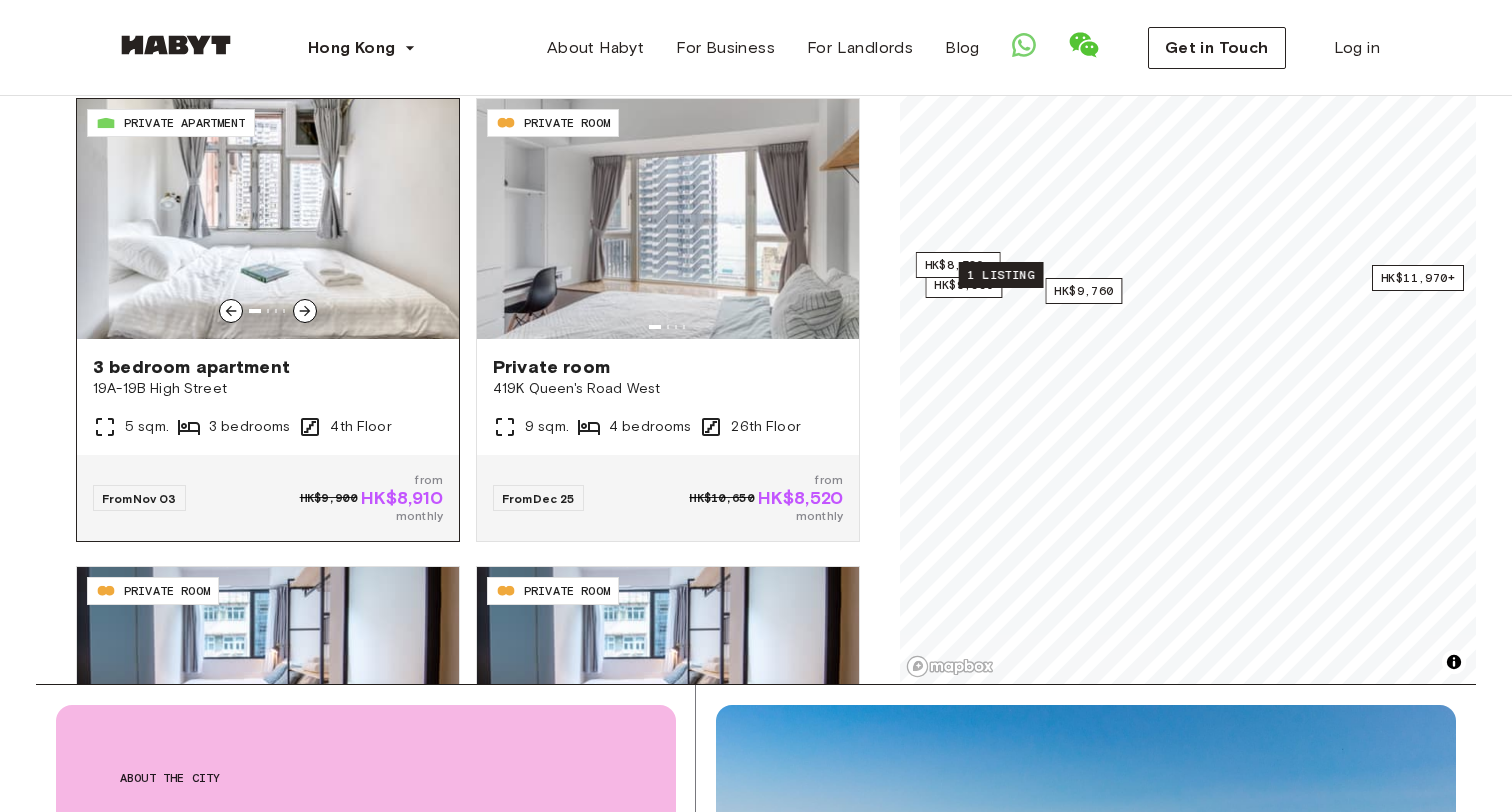 click at bounding box center [268, 219] 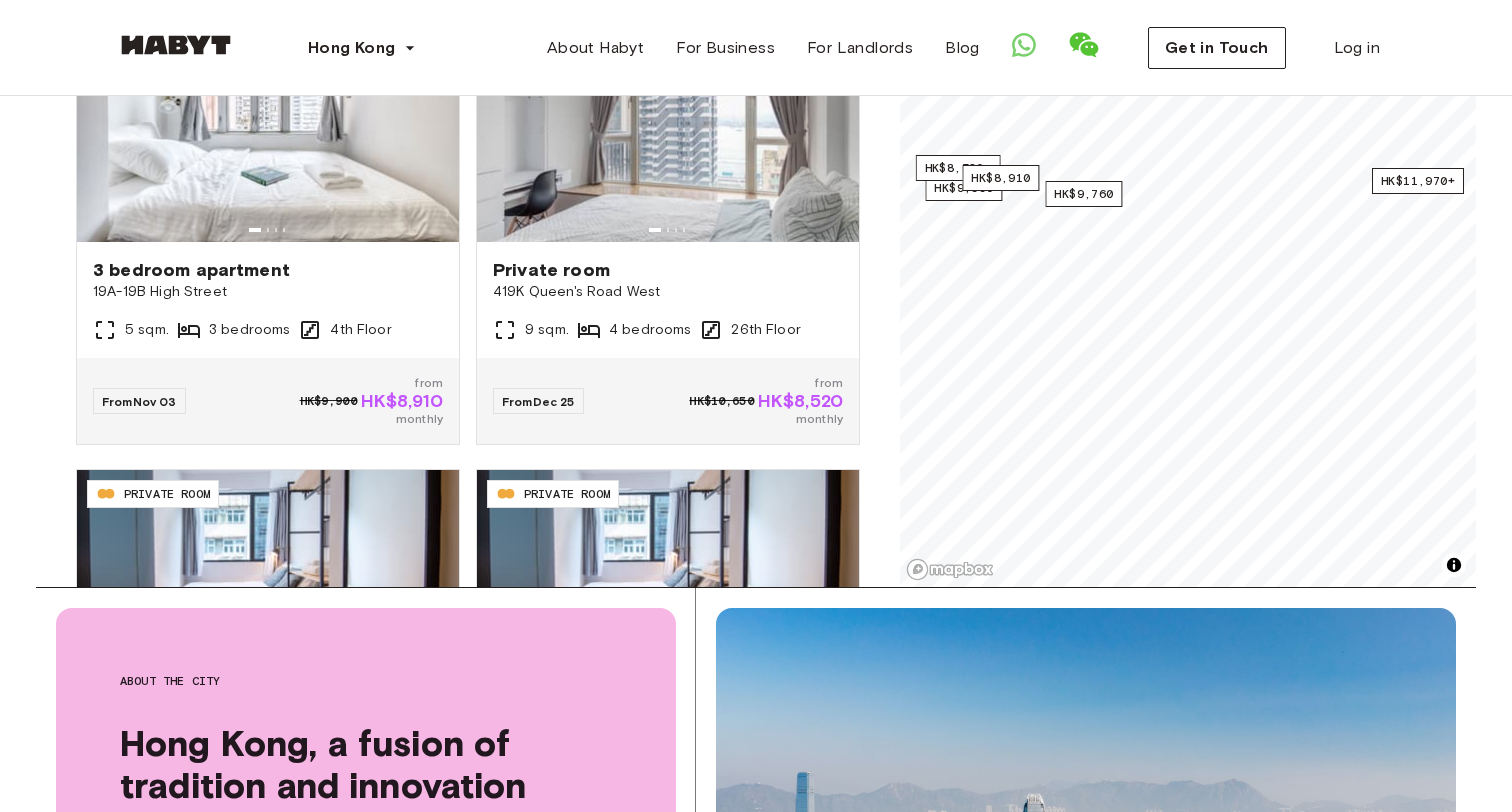 scroll, scrollTop: 568, scrollLeft: 0, axis: vertical 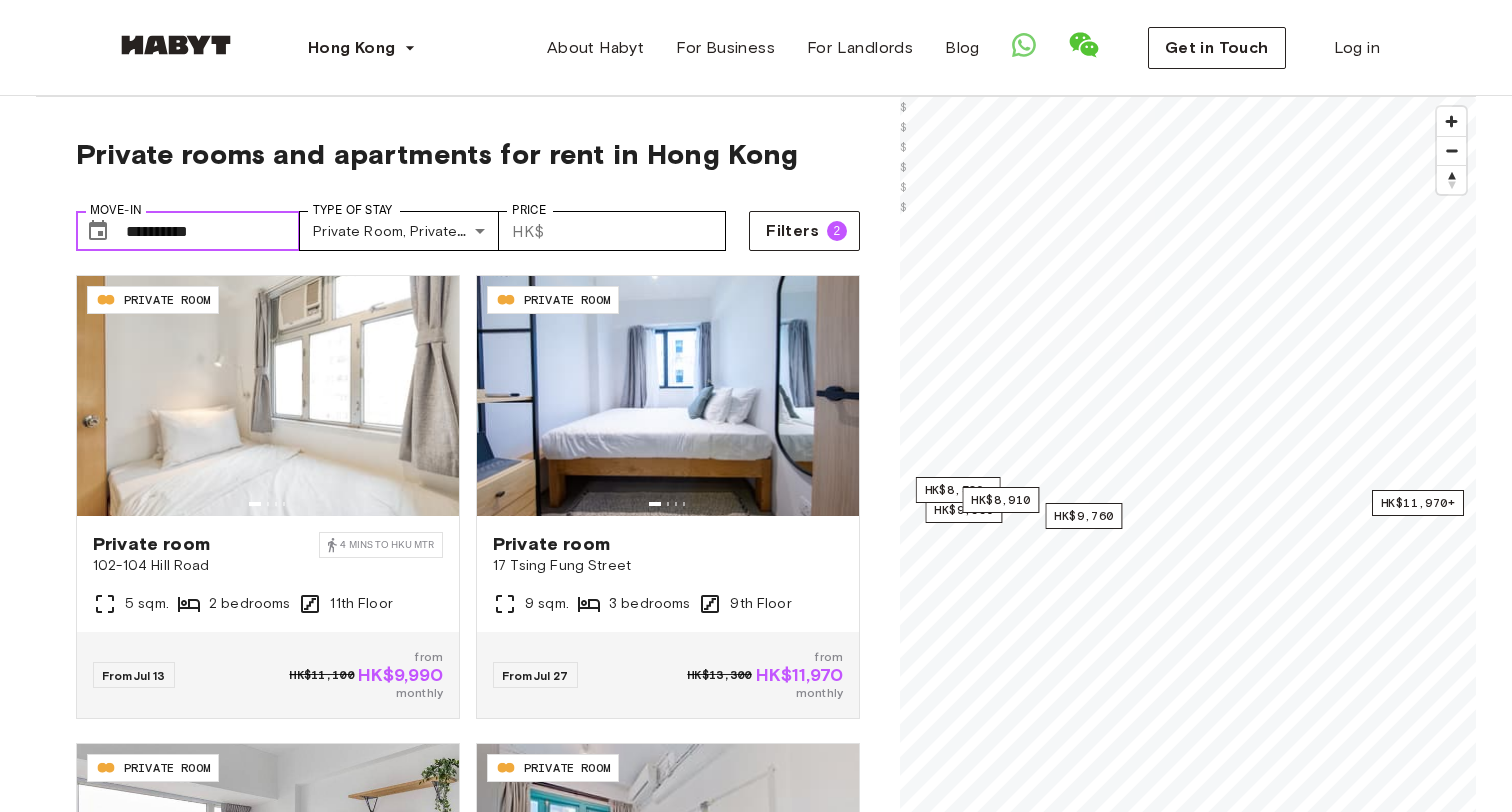 click on "**********" at bounding box center [213, 231] 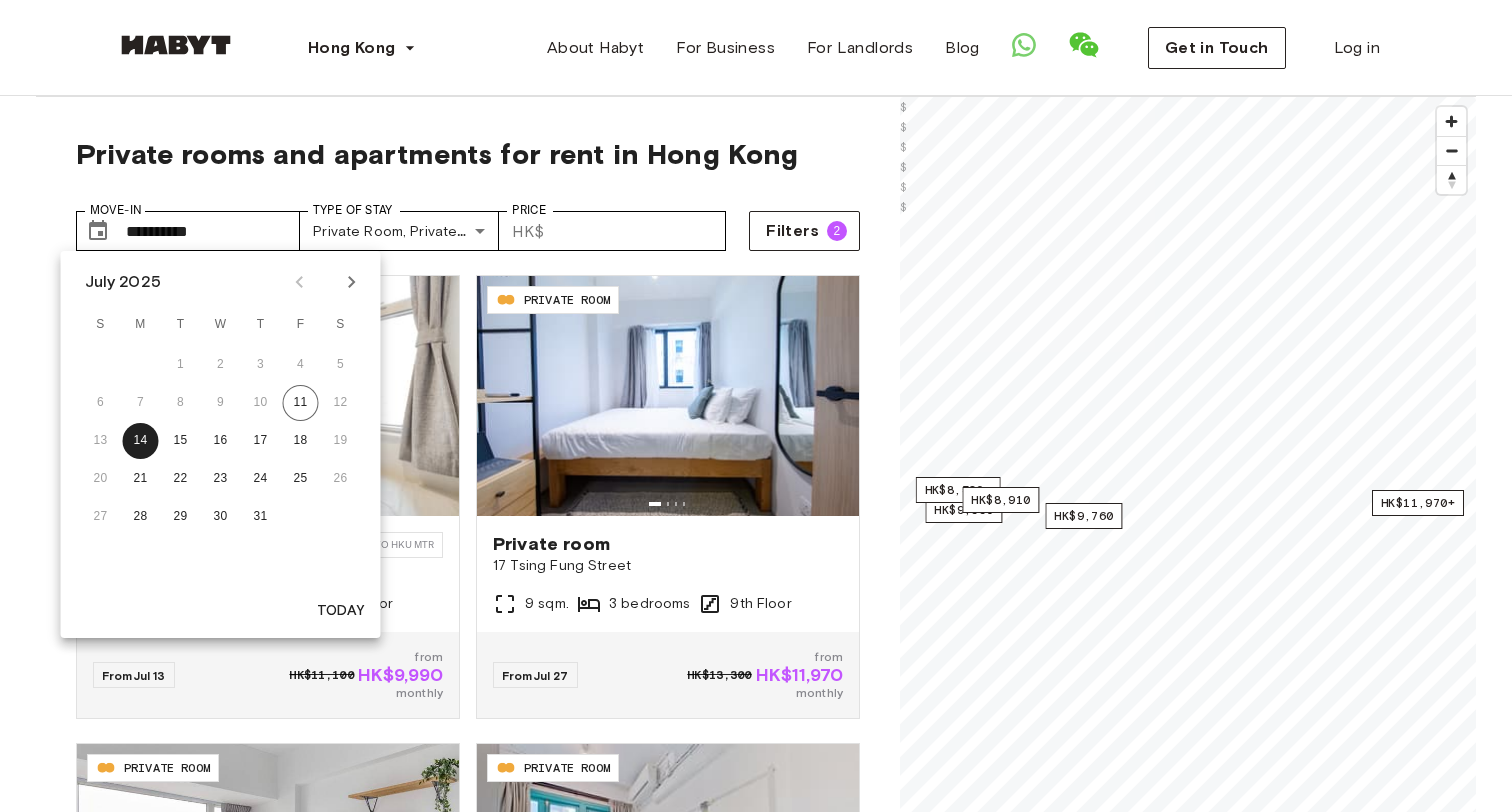 click 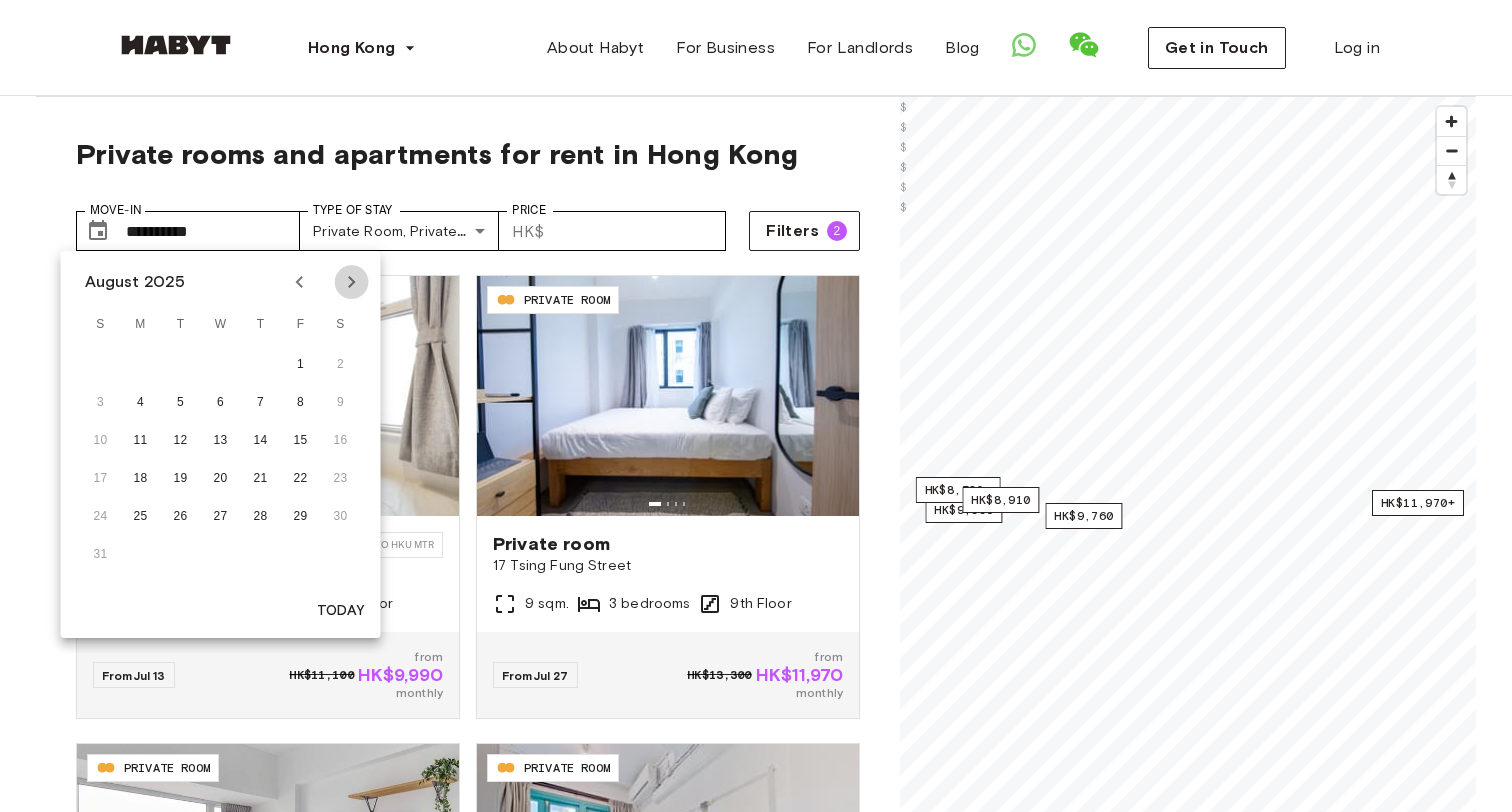 click 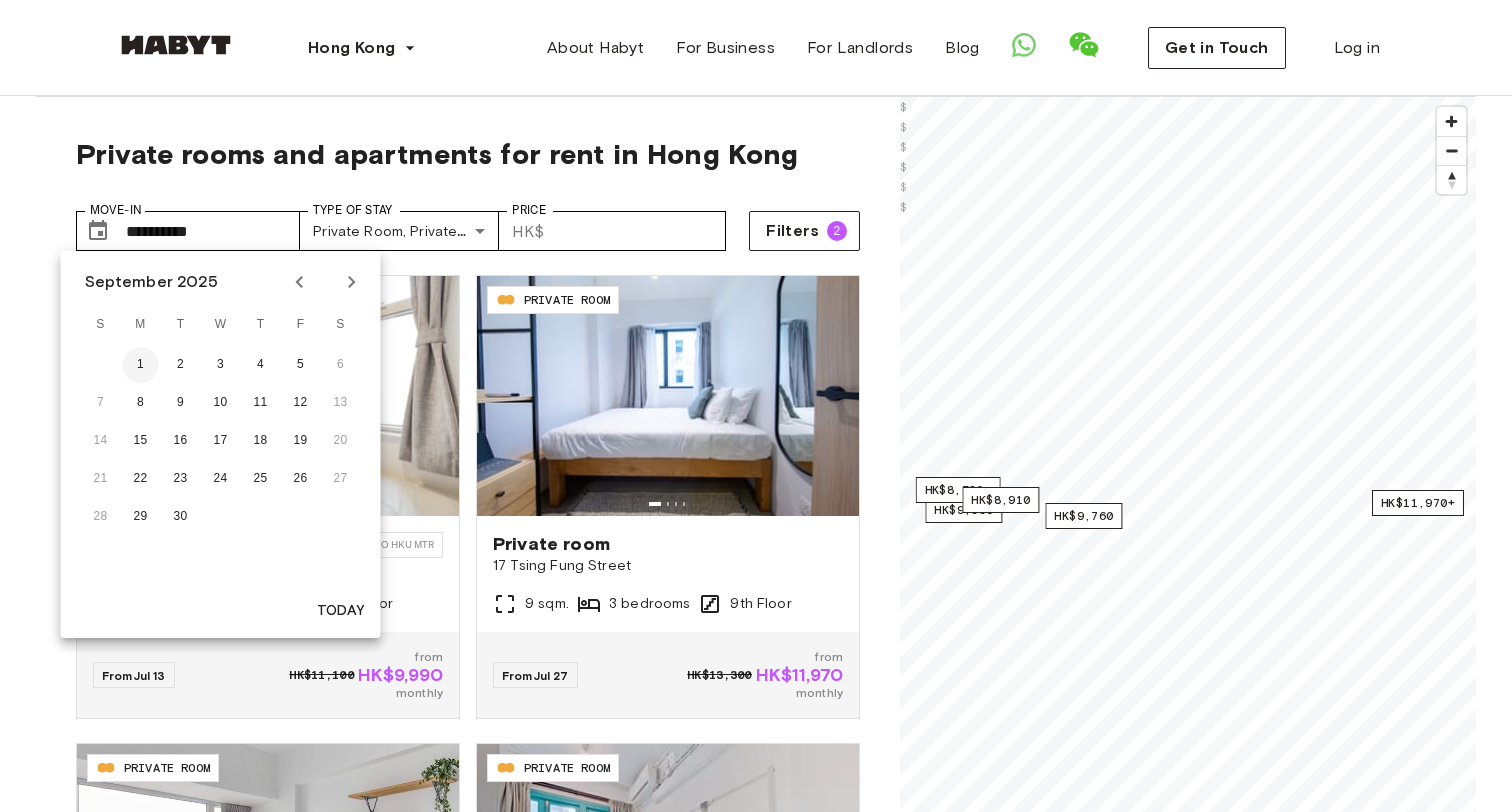 click on "1" at bounding box center (141, 365) 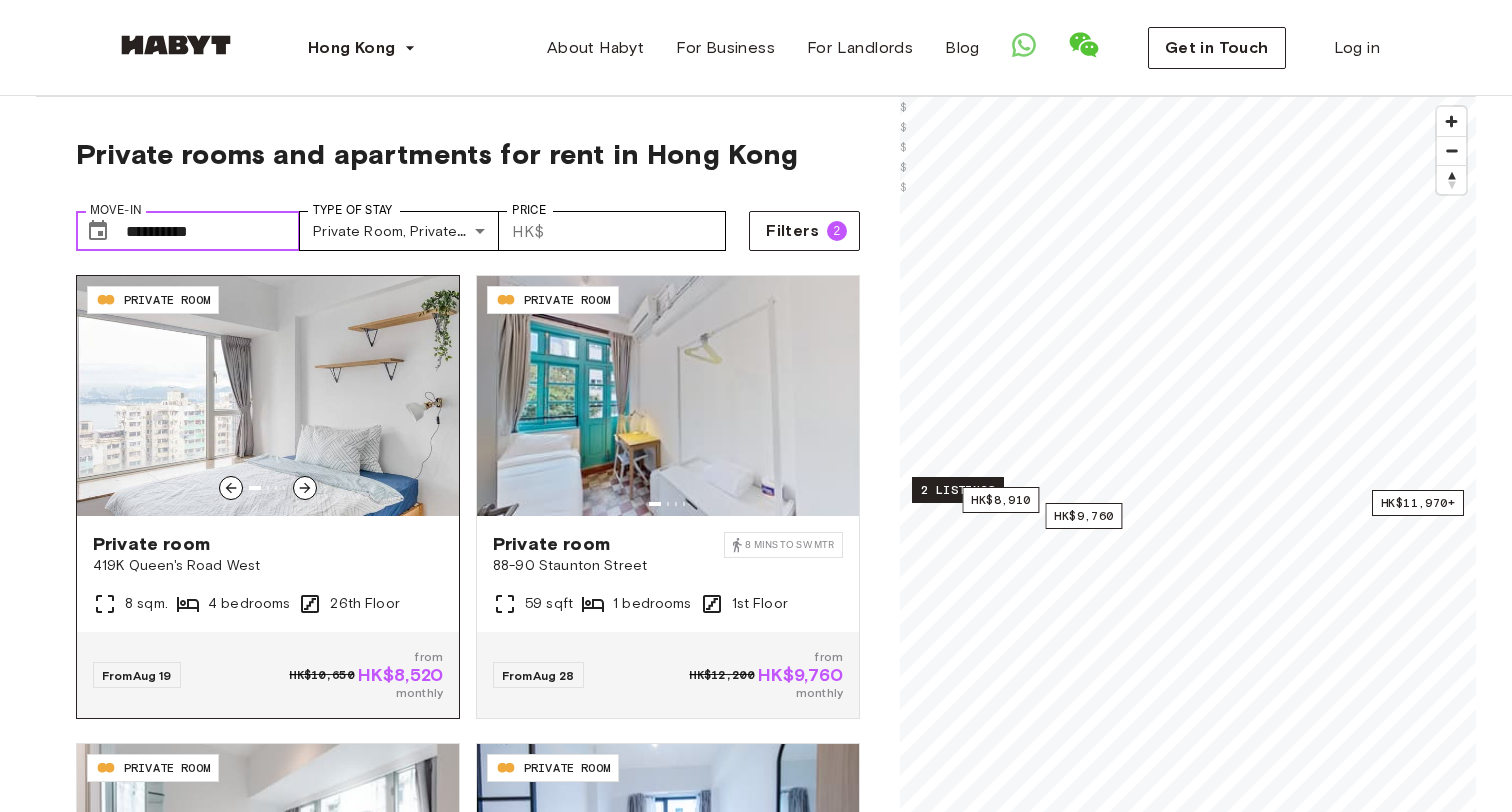 scroll, scrollTop: 0, scrollLeft: 0, axis: both 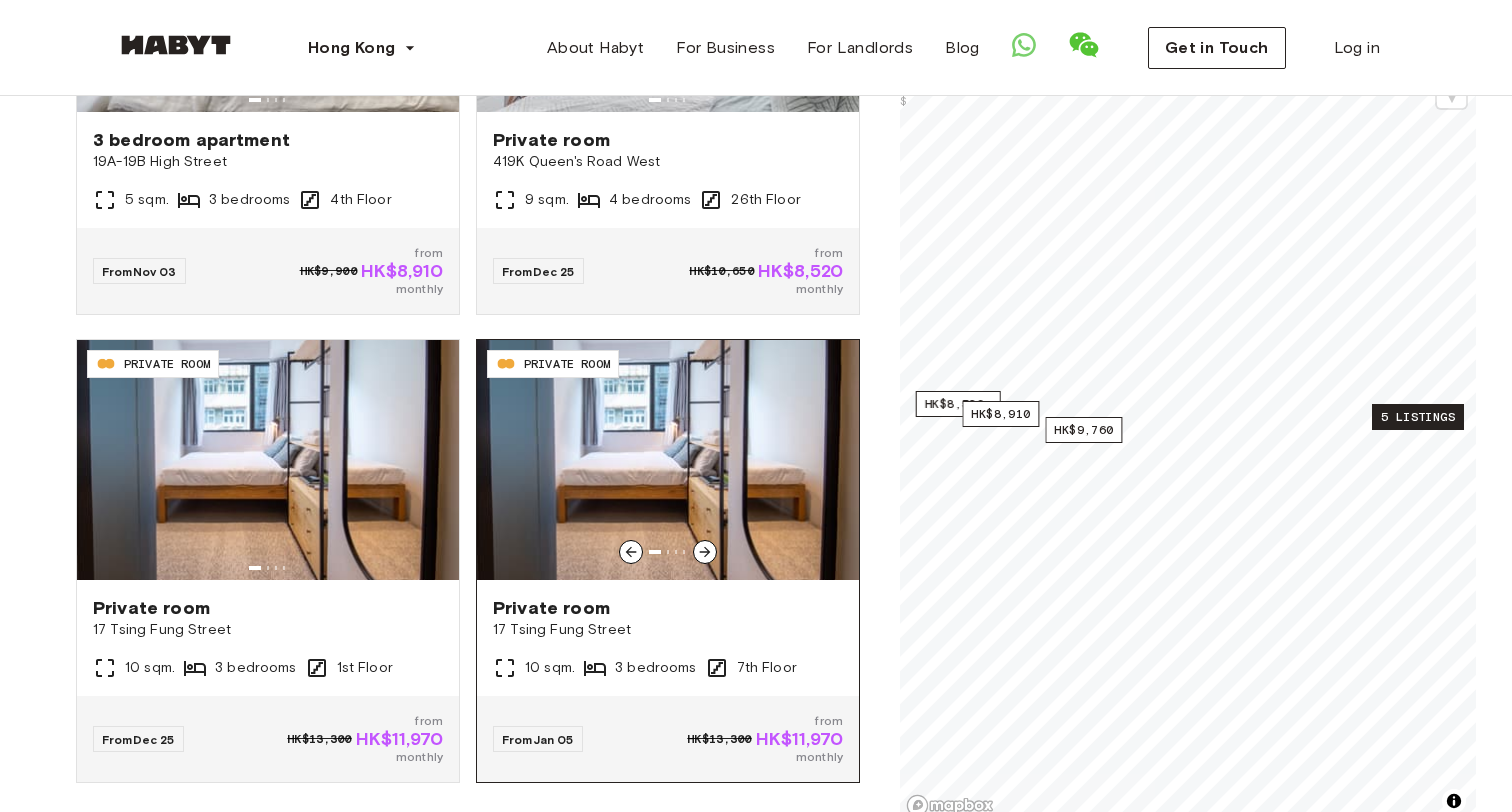 click at bounding box center [668, 460] 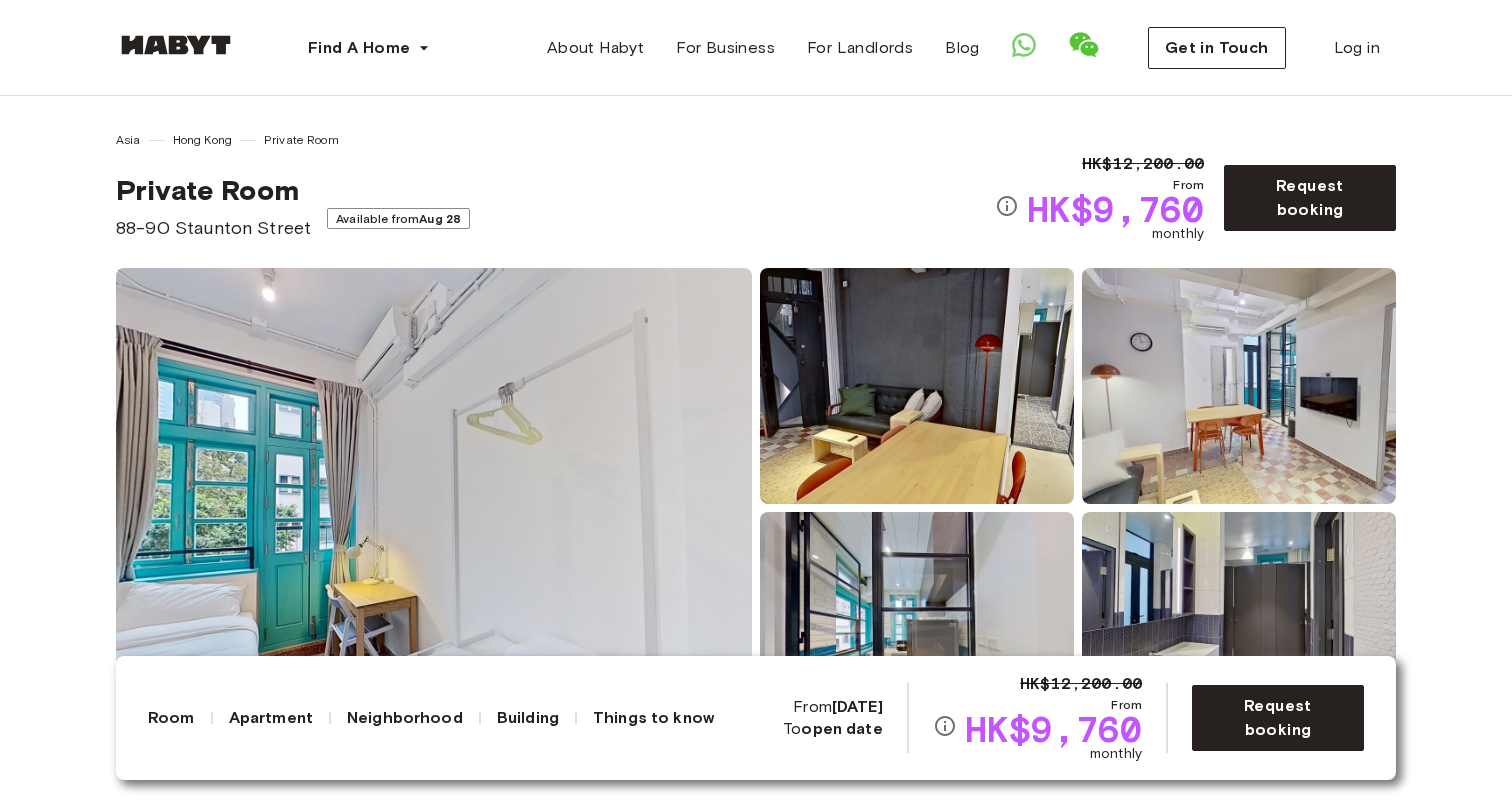 scroll, scrollTop: 0, scrollLeft: 0, axis: both 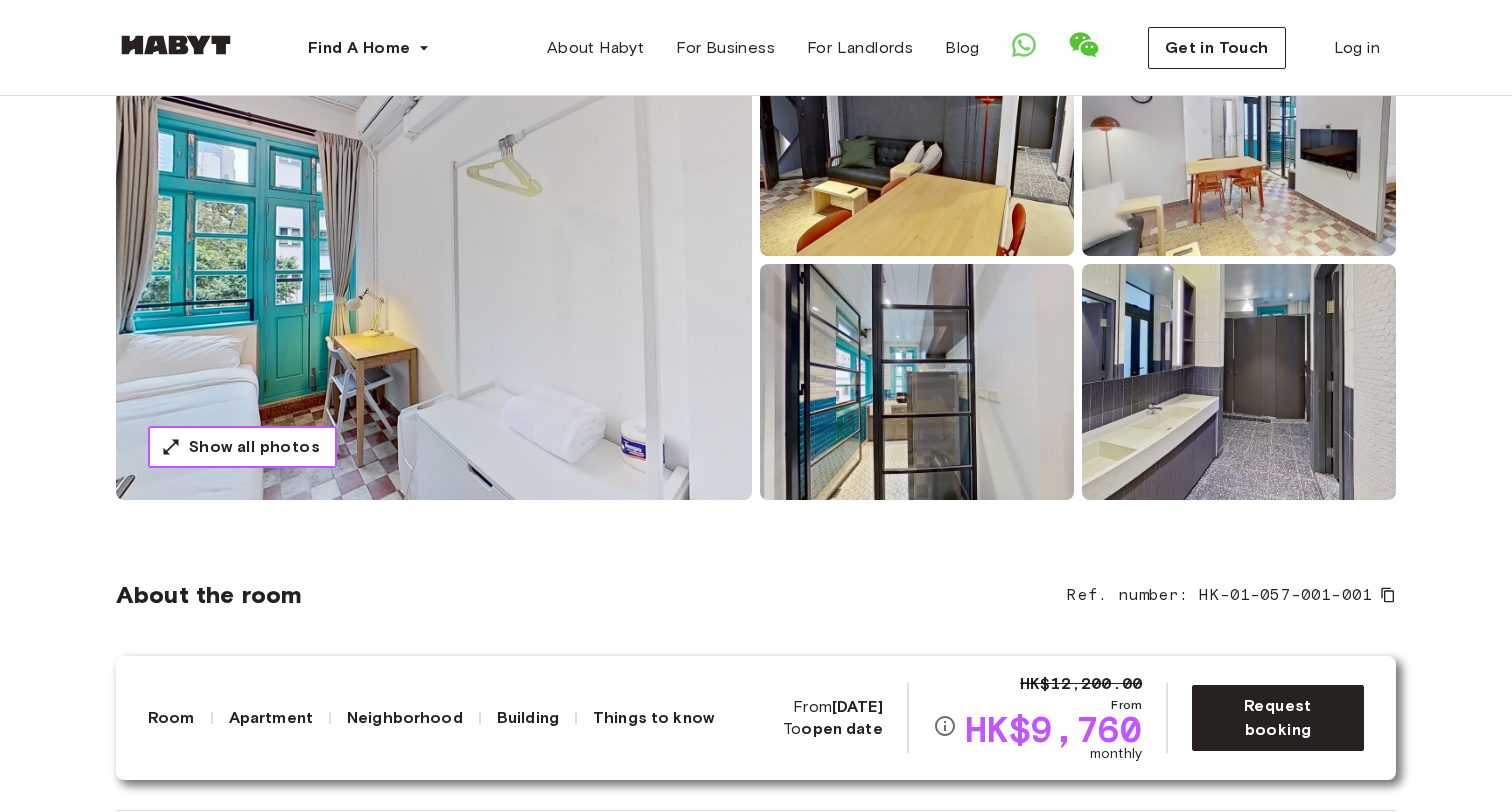 click on "Show all photos" at bounding box center (254, 447) 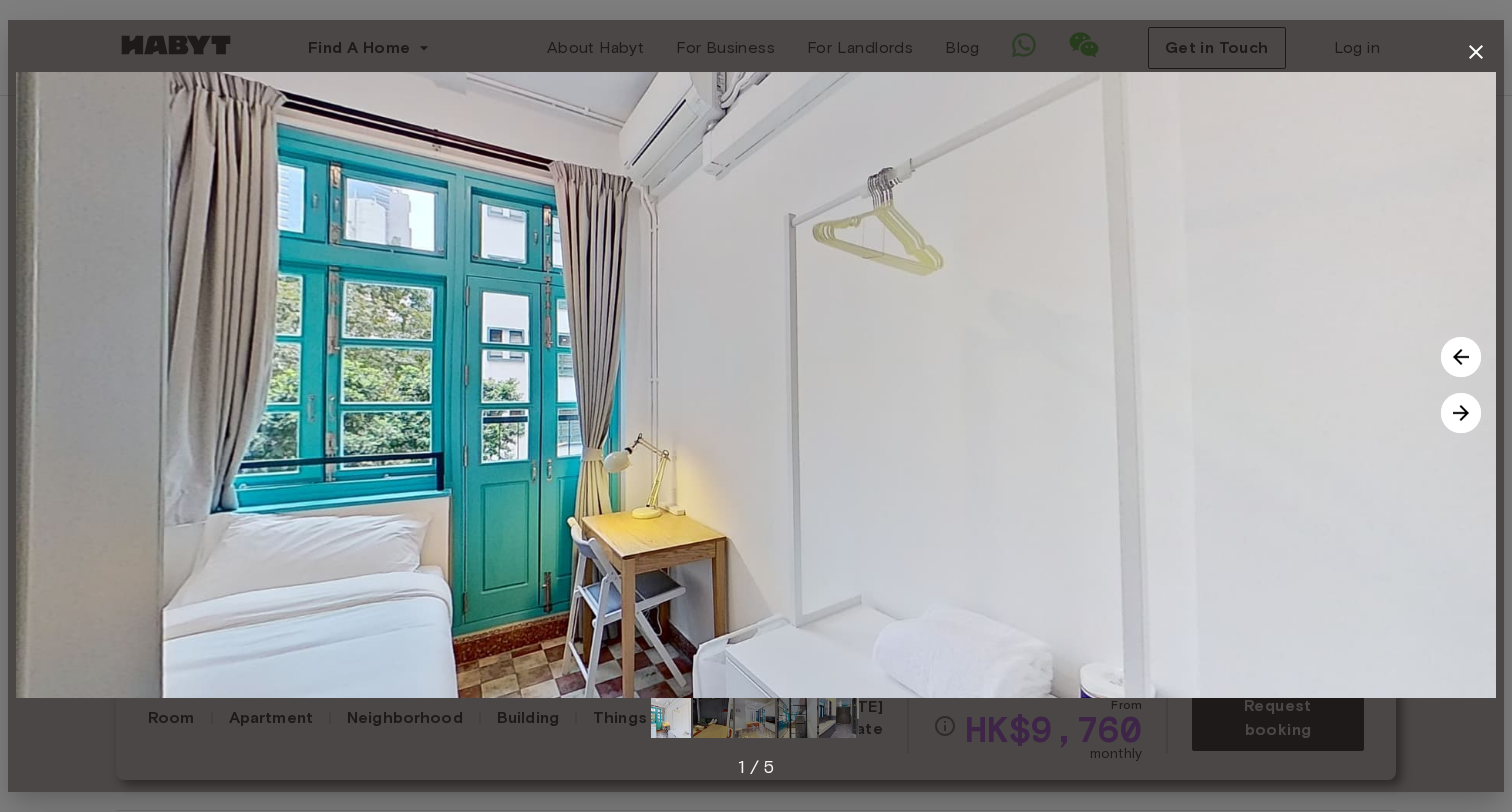 click at bounding box center (1461, 413) 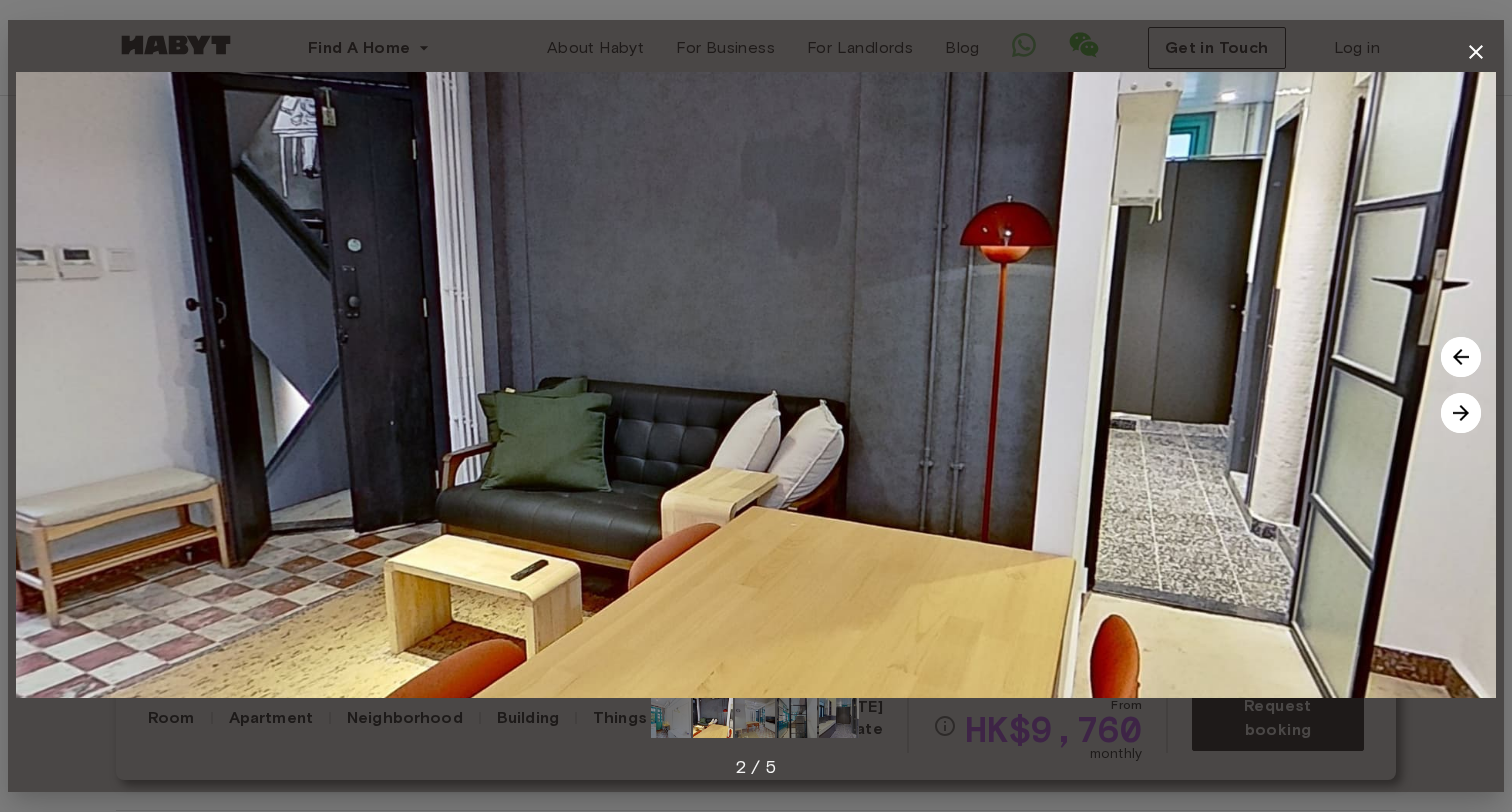 click at bounding box center [1461, 413] 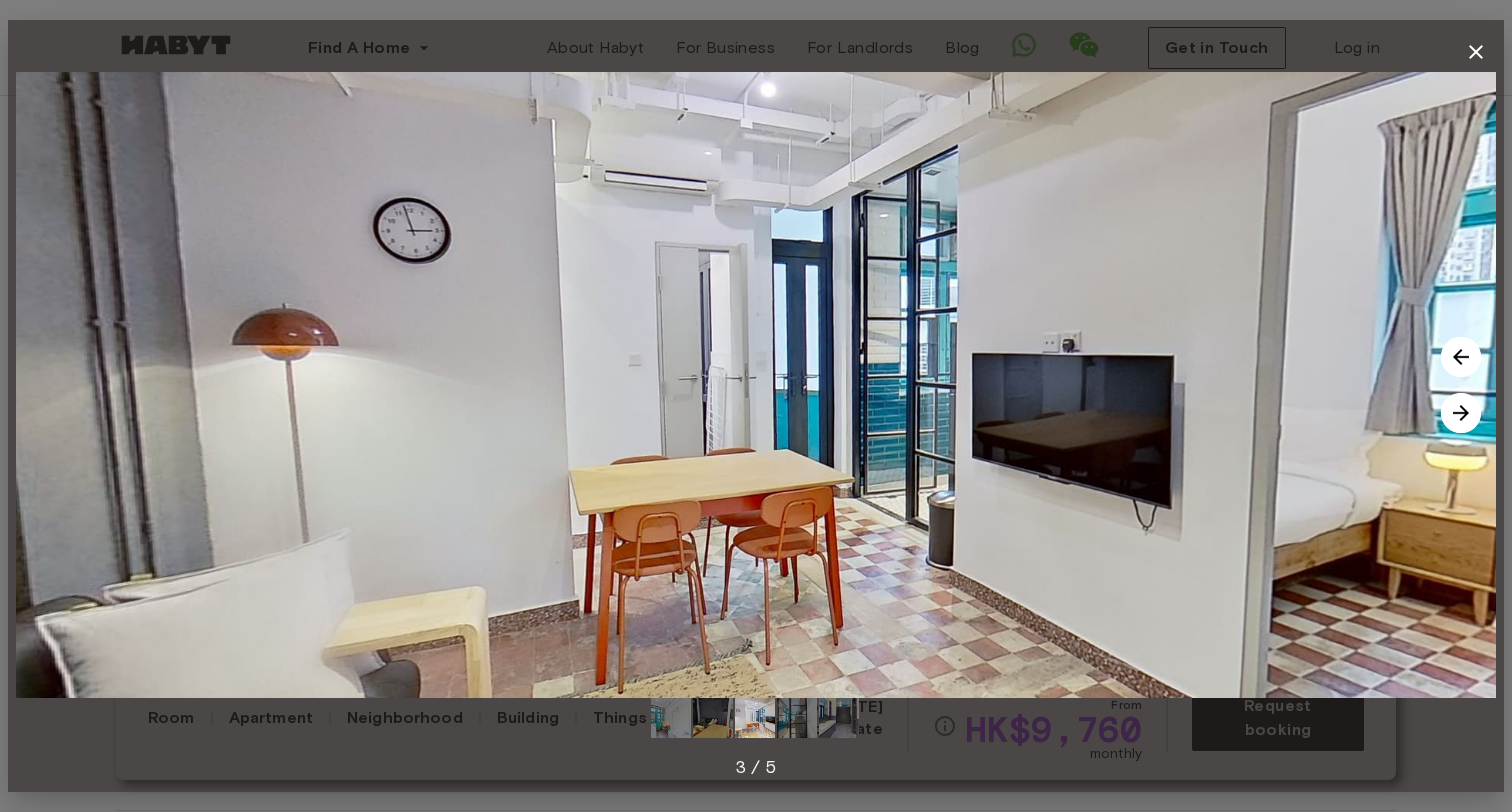 click at bounding box center (1461, 413) 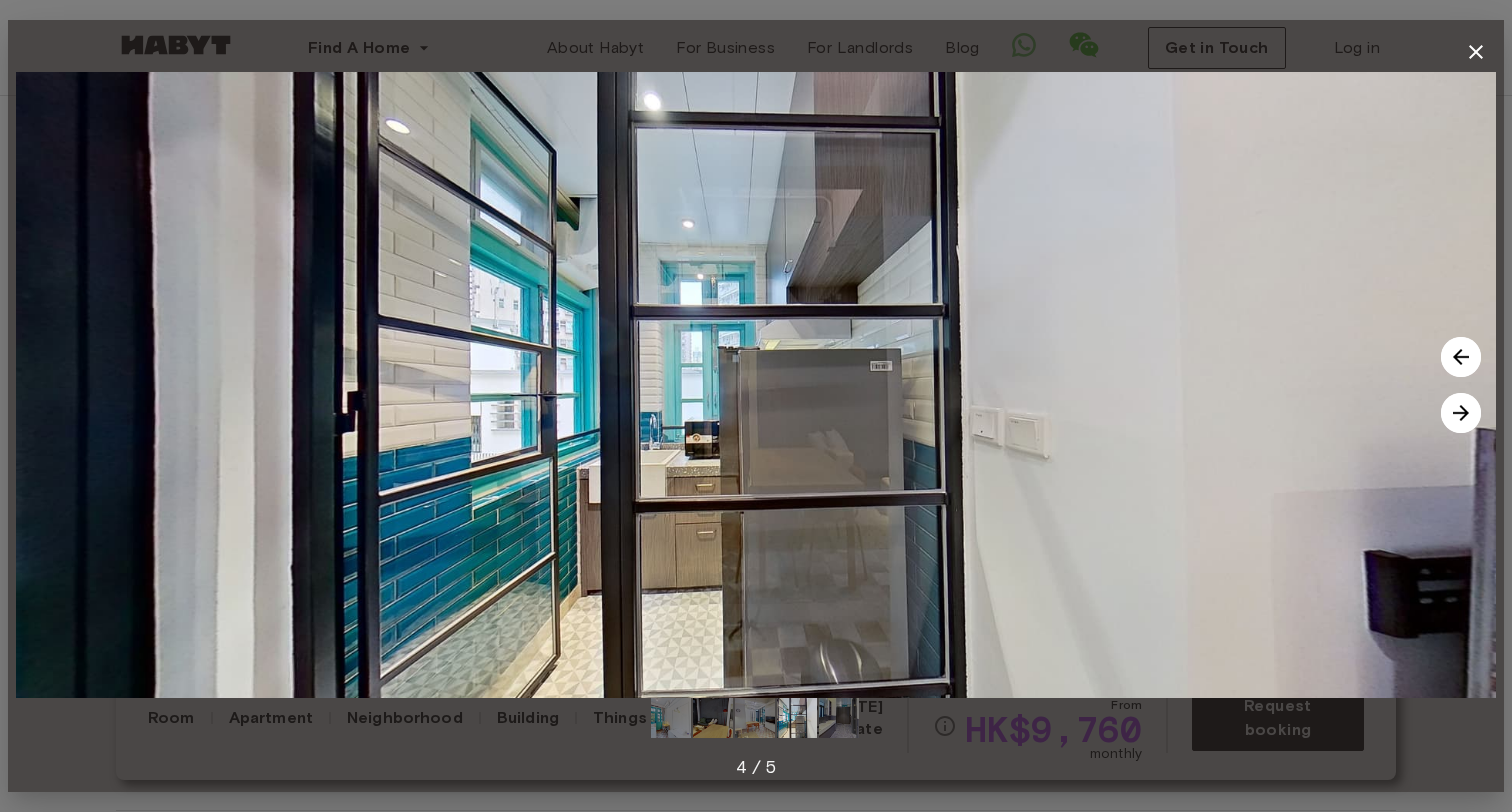 click 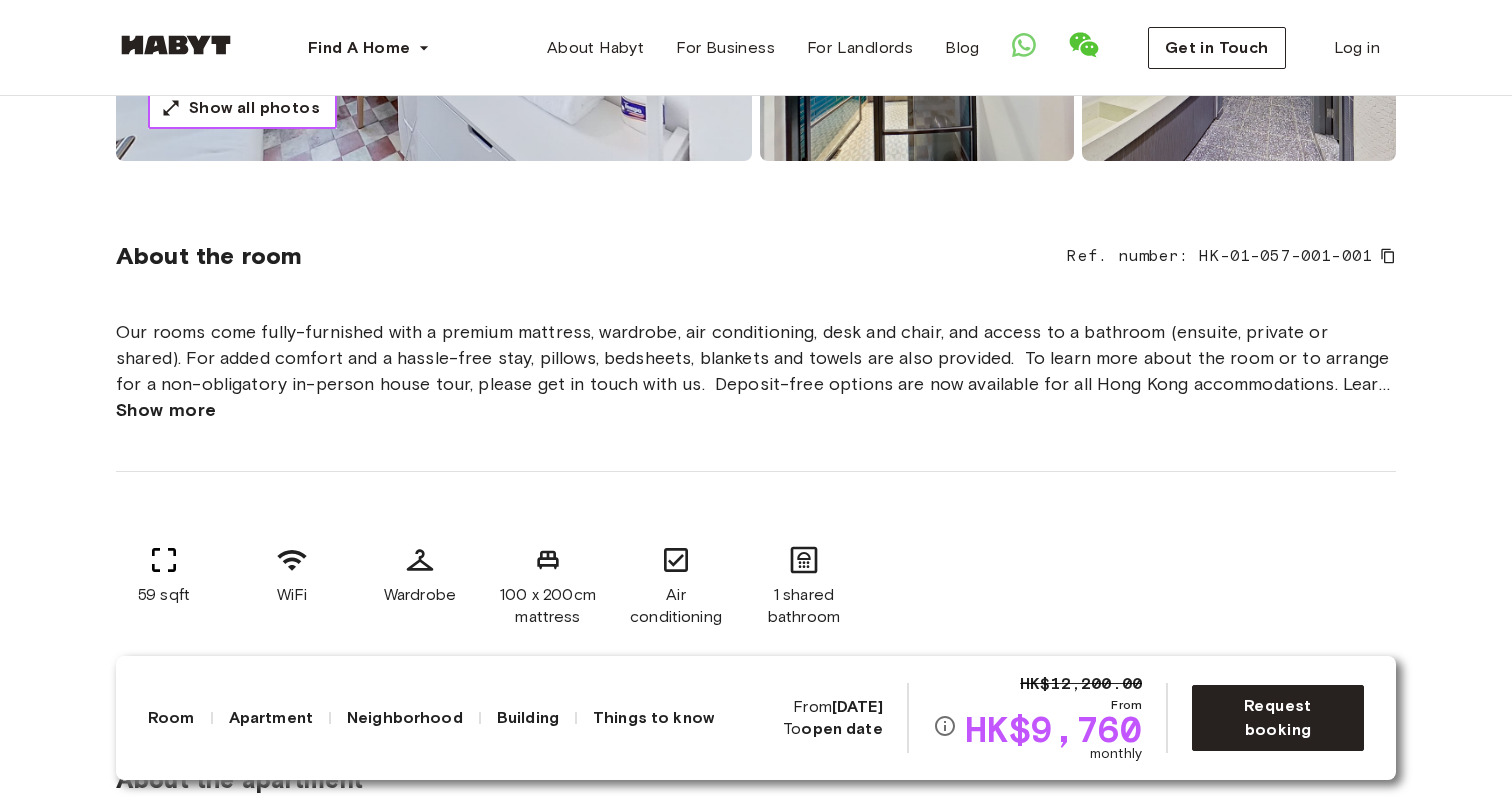 scroll, scrollTop: 616, scrollLeft: 0, axis: vertical 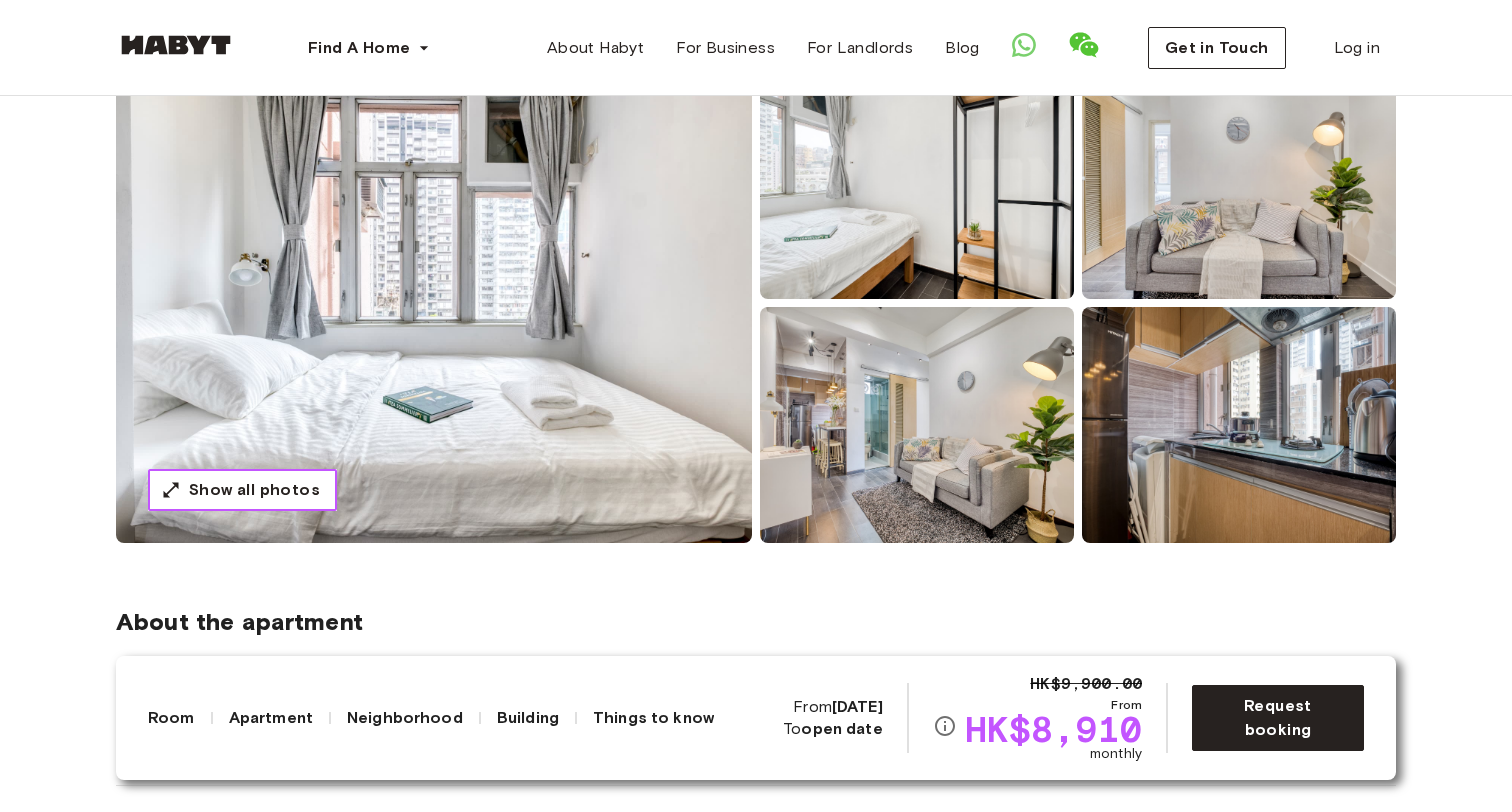 click on "Show all photos" at bounding box center [254, 490] 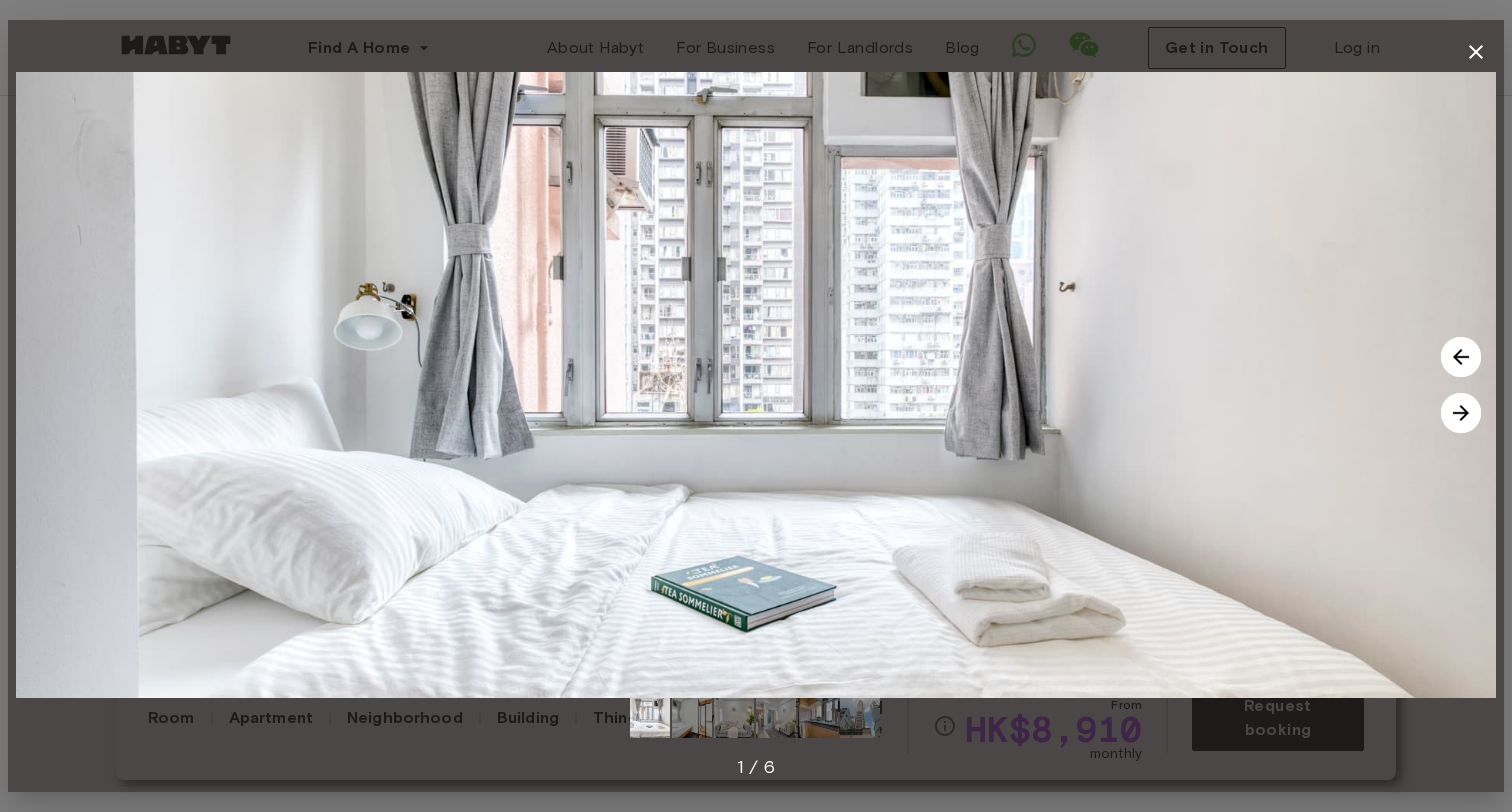click at bounding box center [1461, 413] 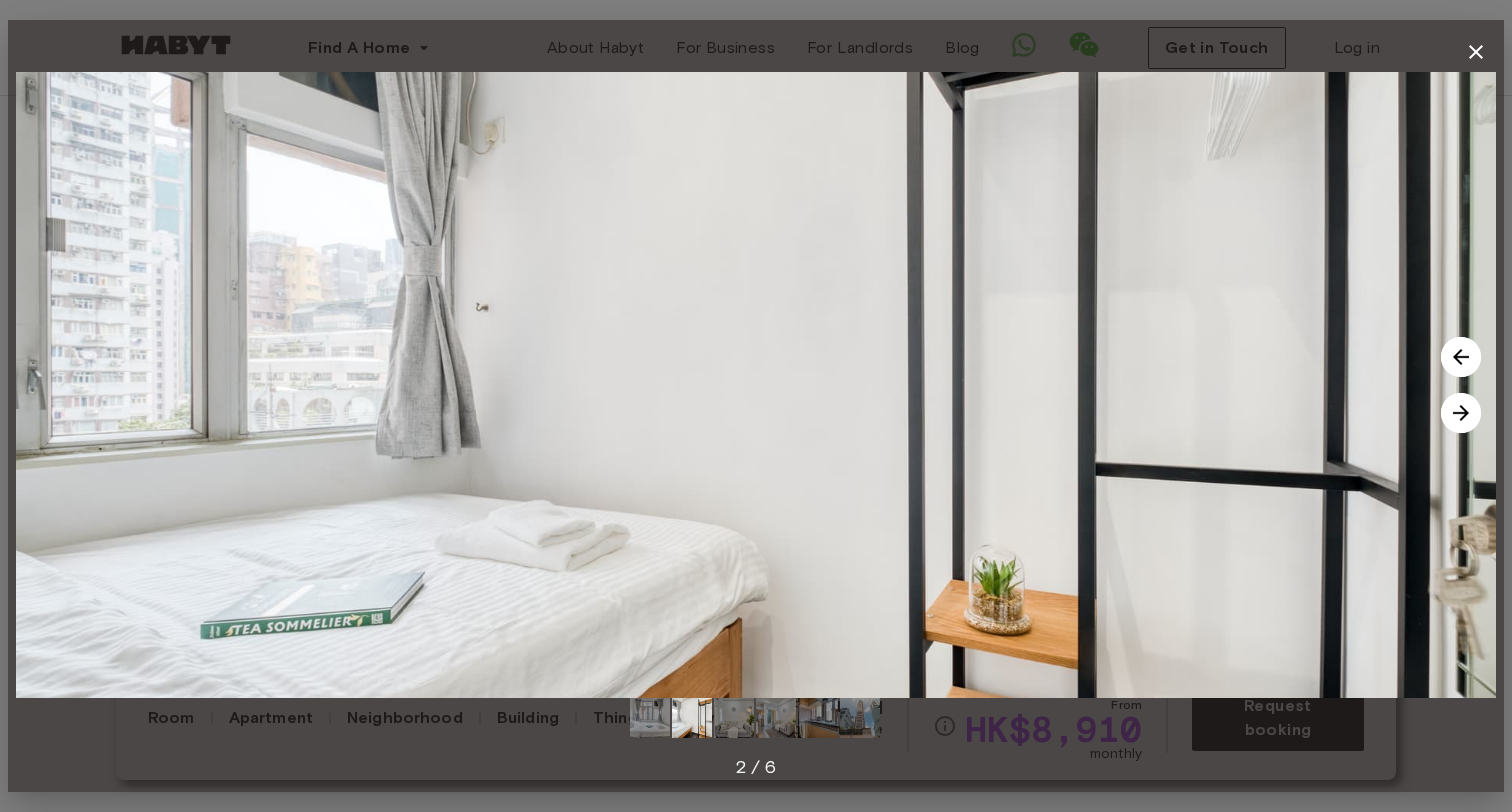 click at bounding box center [1461, 413] 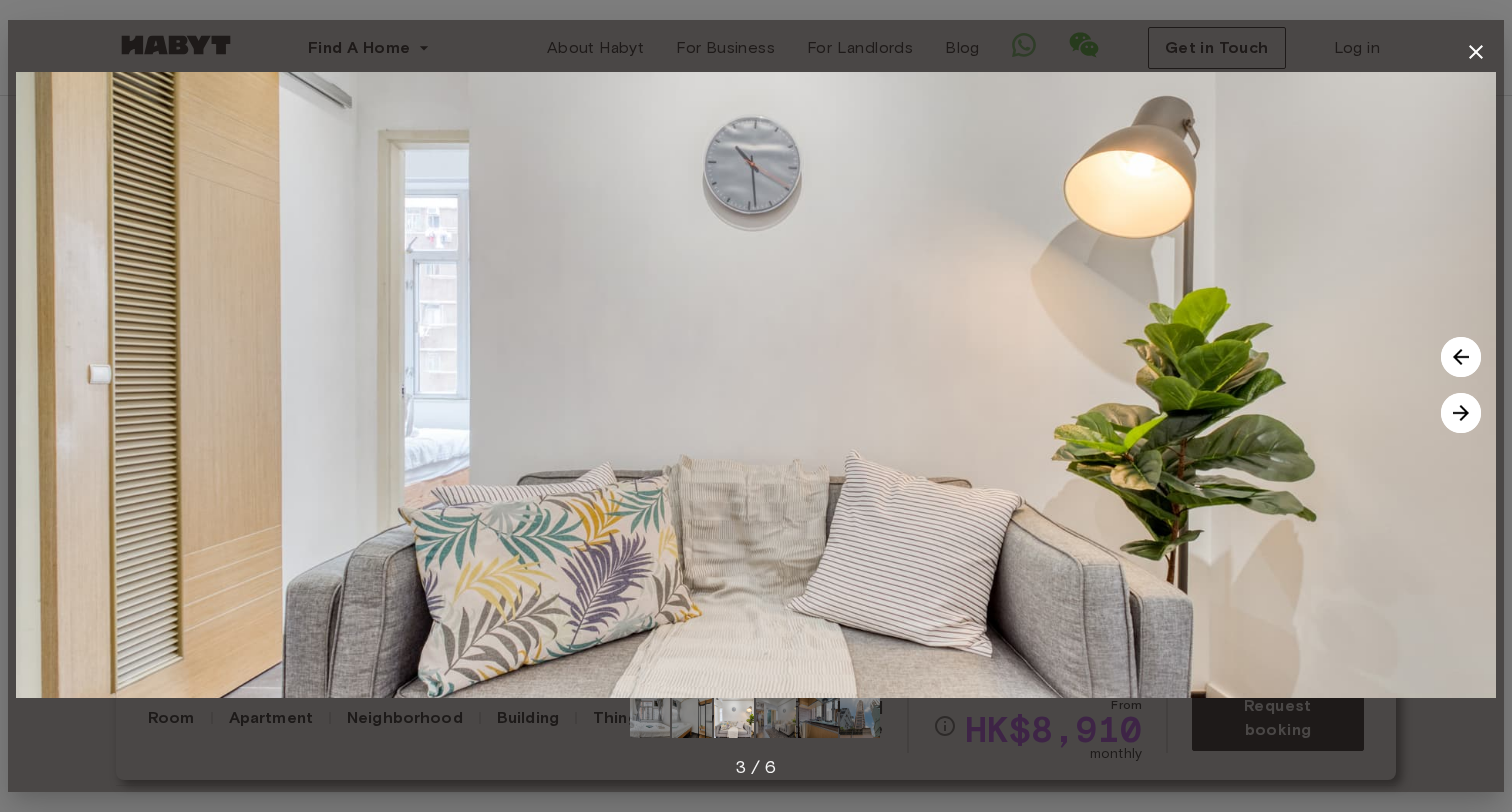 click at bounding box center (1461, 413) 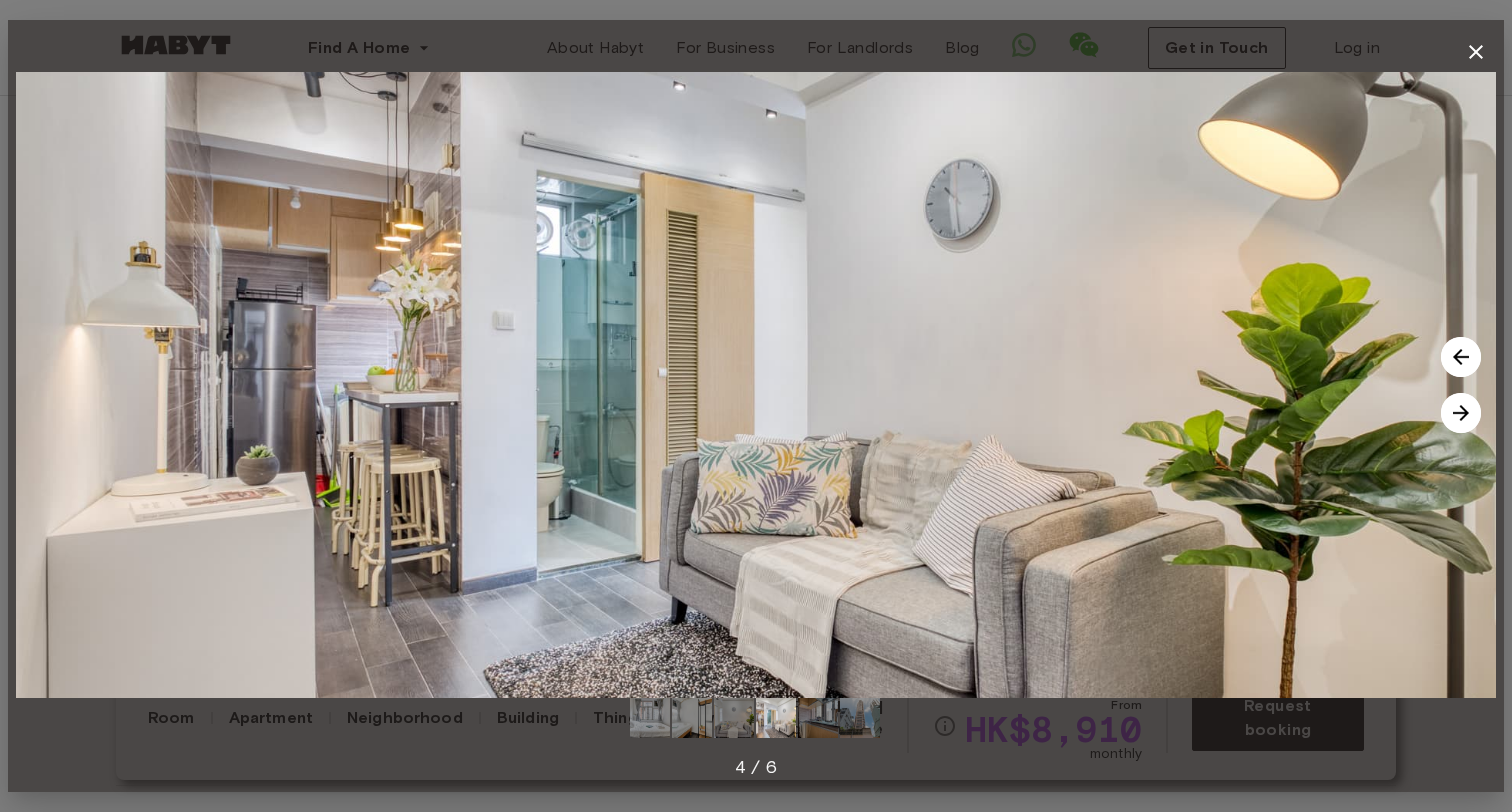 click at bounding box center [1461, 413] 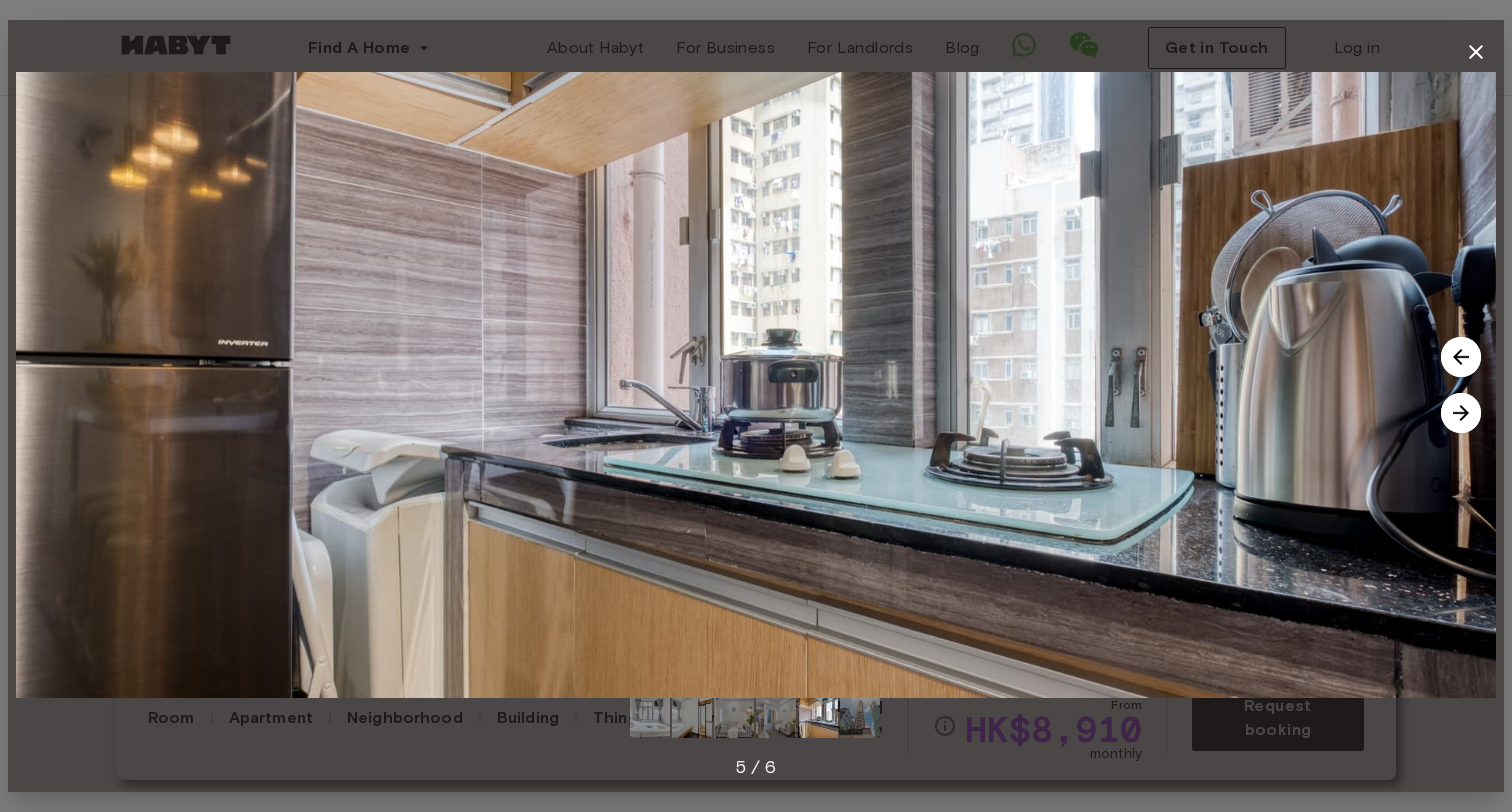 click at bounding box center (1461, 413) 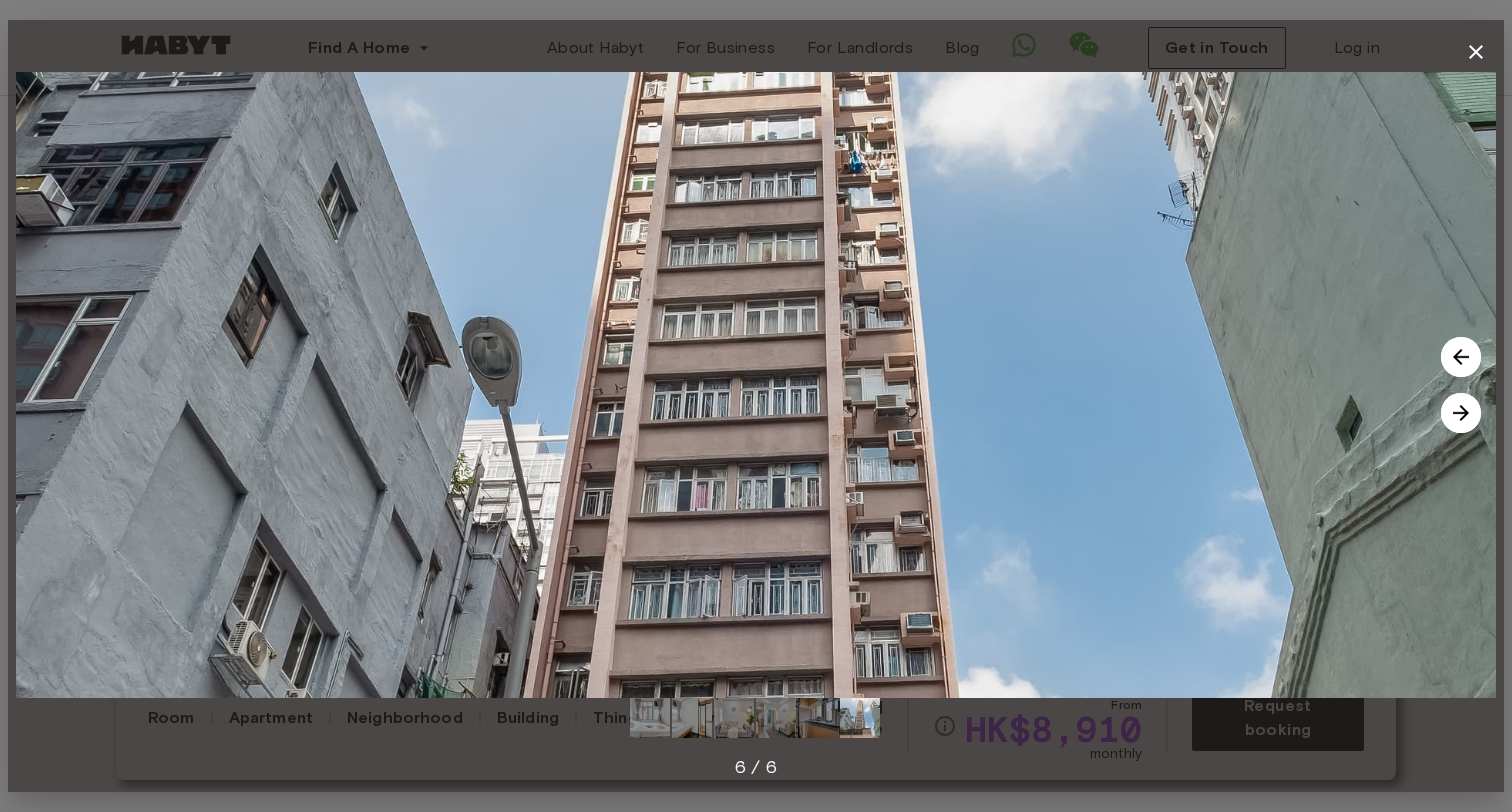 click at bounding box center [1461, 413] 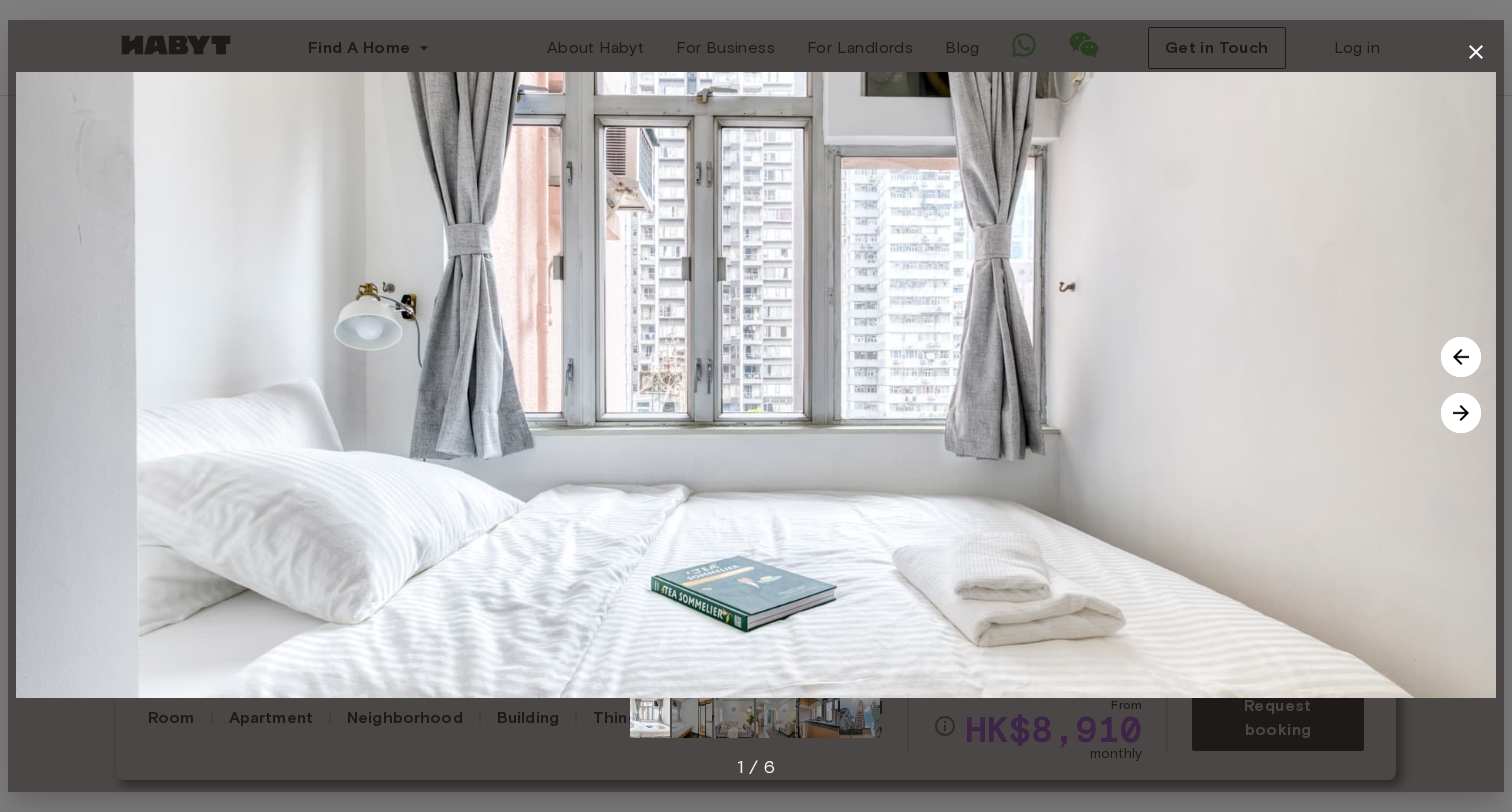 click at bounding box center (1461, 413) 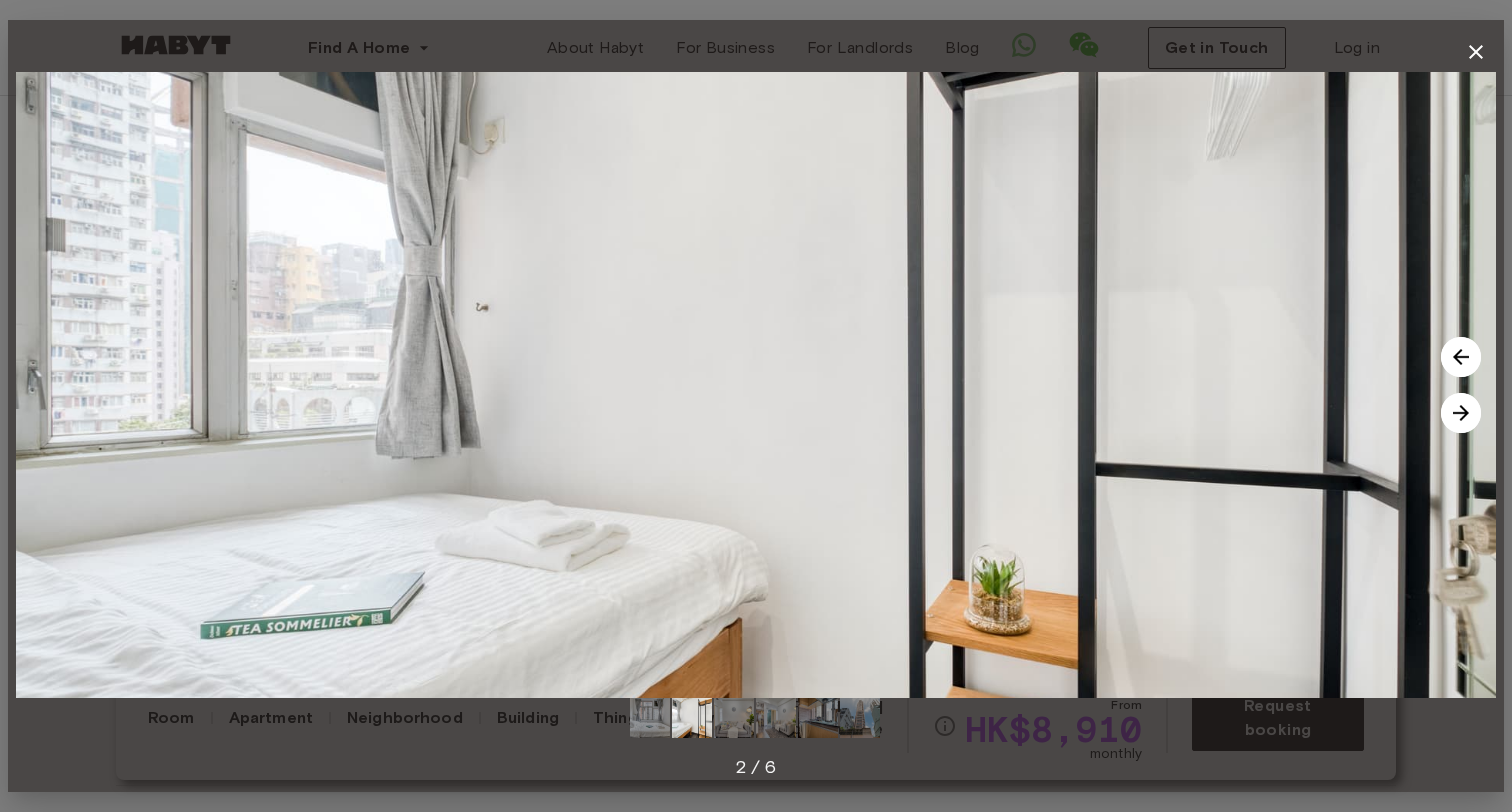 click at bounding box center (1461, 413) 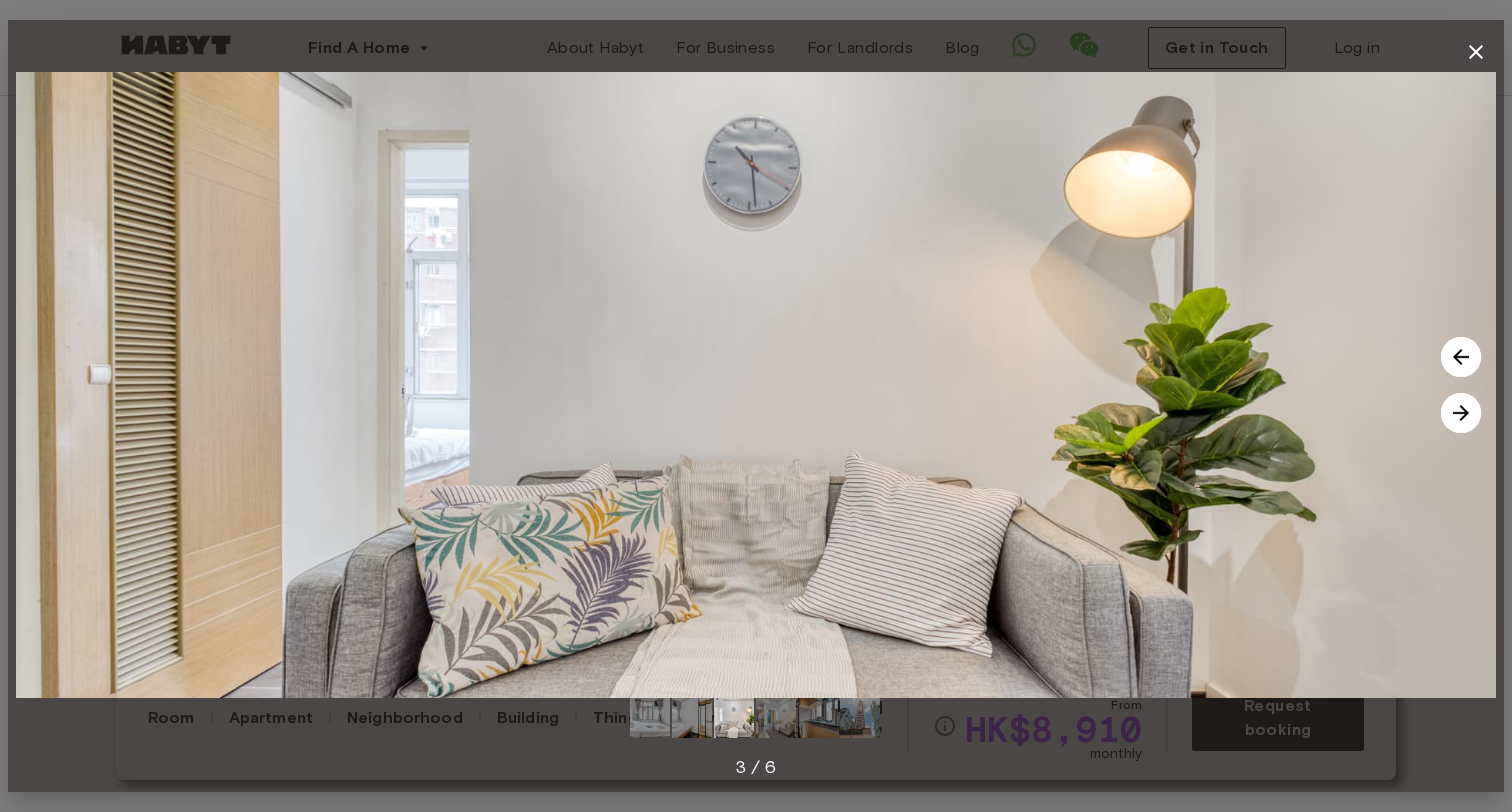 click at bounding box center [1461, 413] 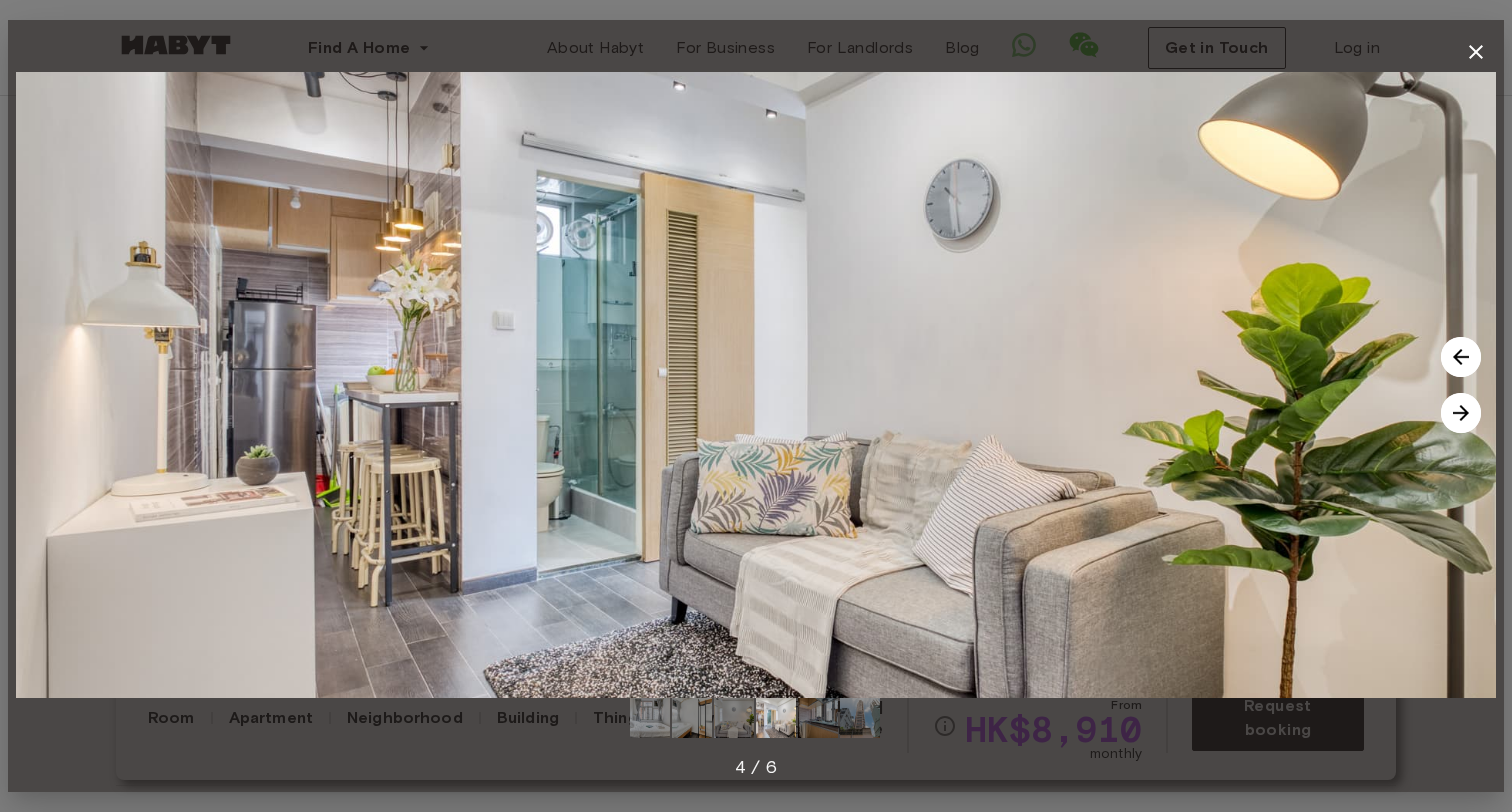 click at bounding box center (1461, 413) 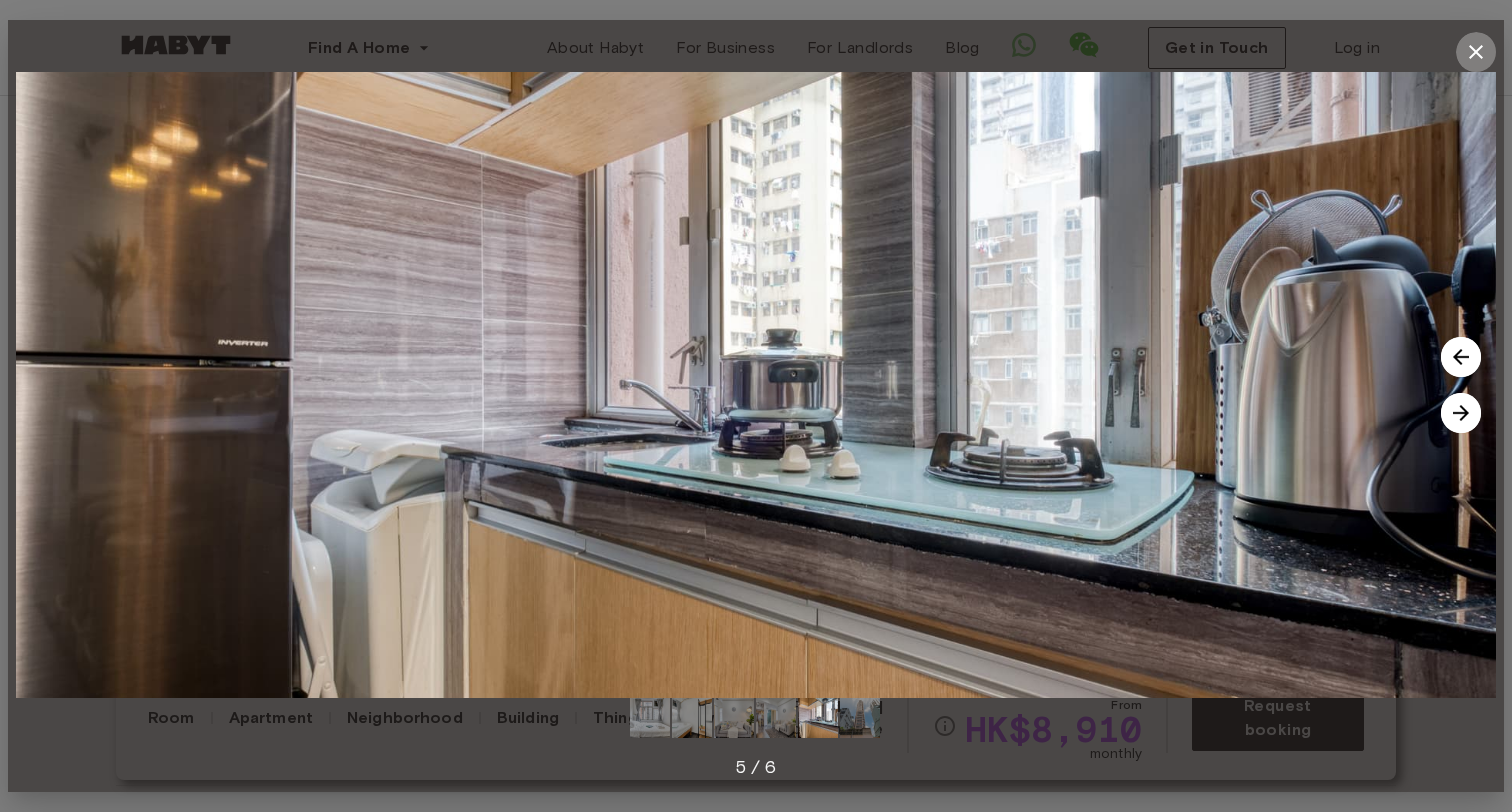 click 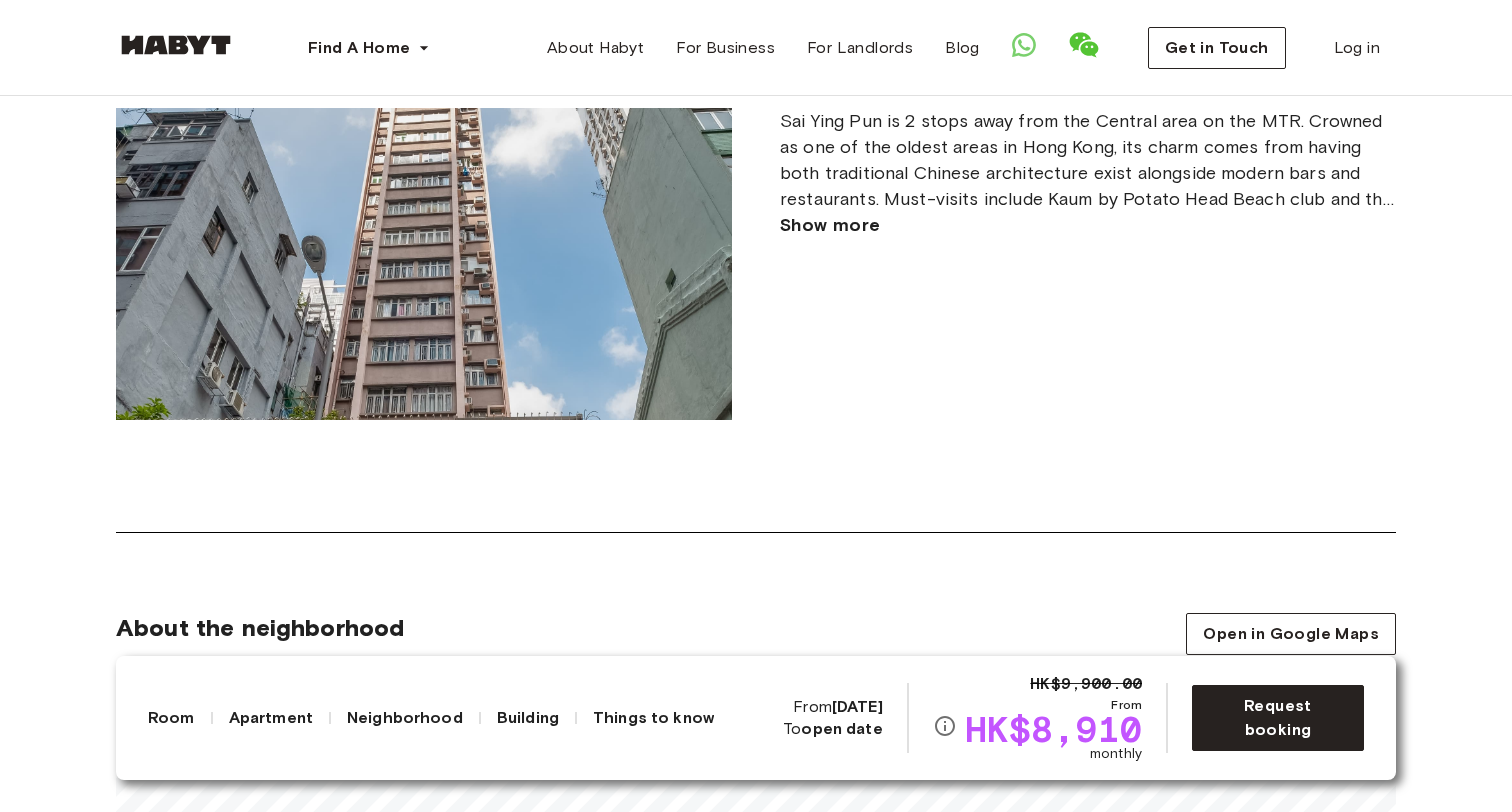 scroll, scrollTop: 1250, scrollLeft: 0, axis: vertical 